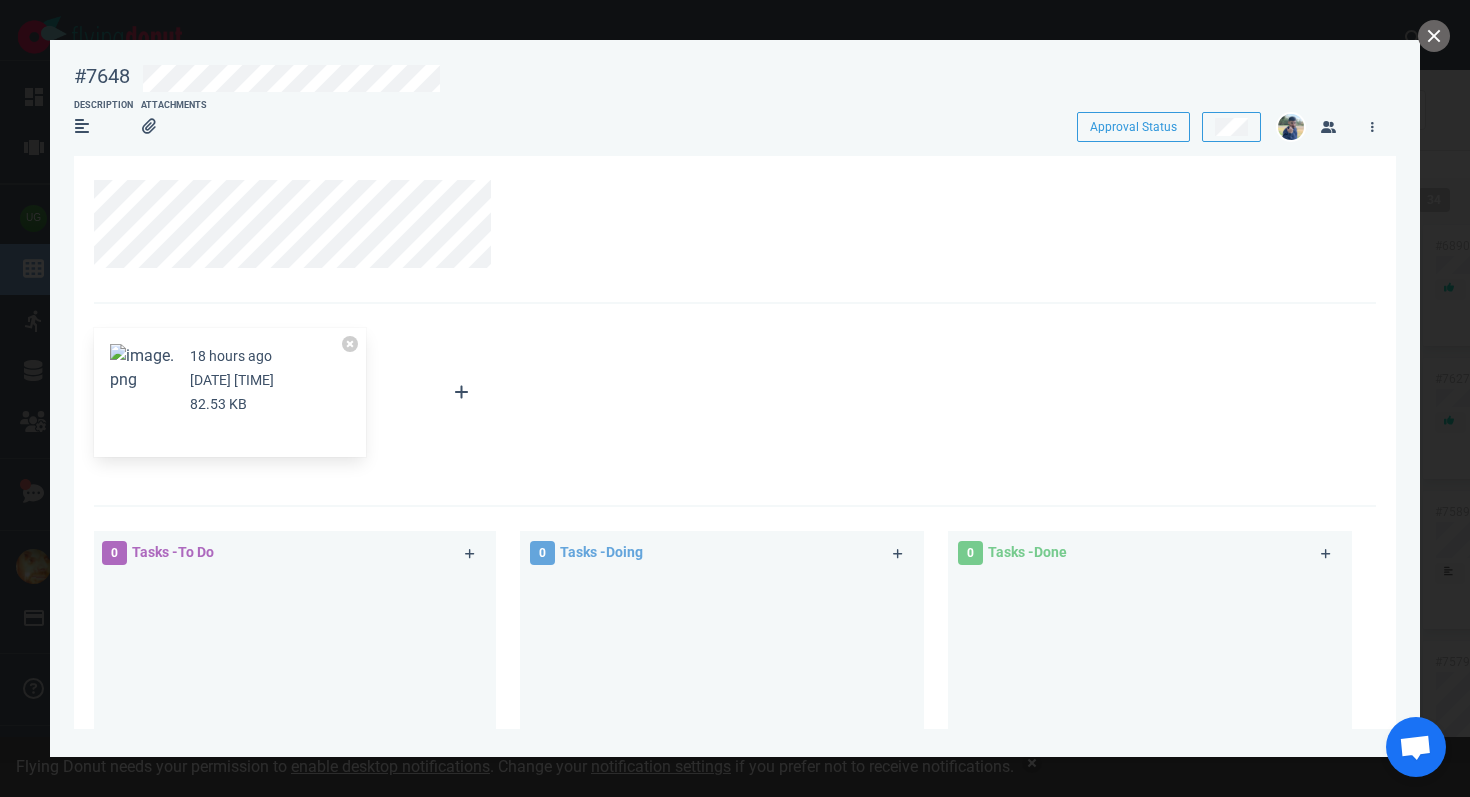scroll, scrollTop: 0, scrollLeft: 0, axis: both 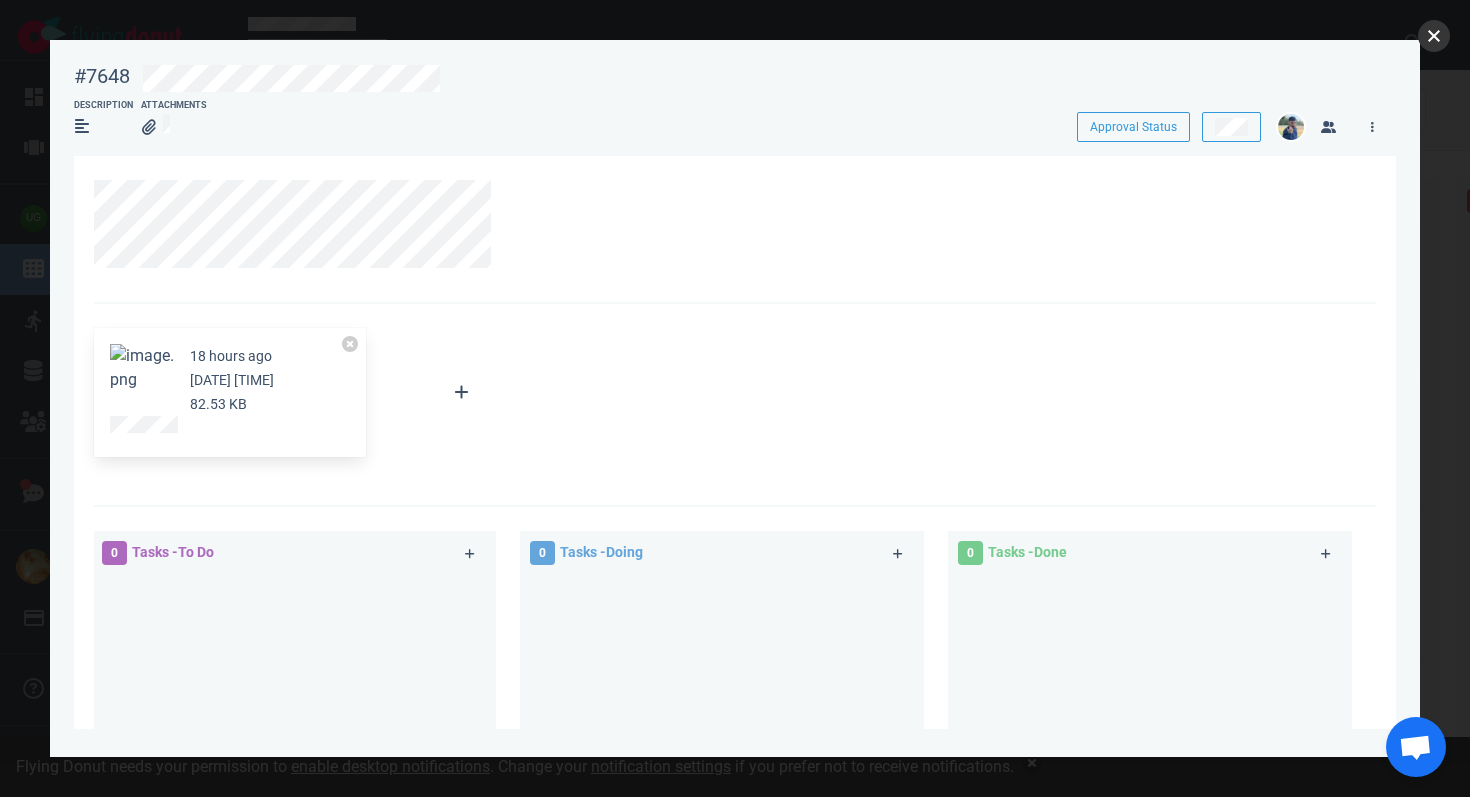 click at bounding box center [1434, 36] 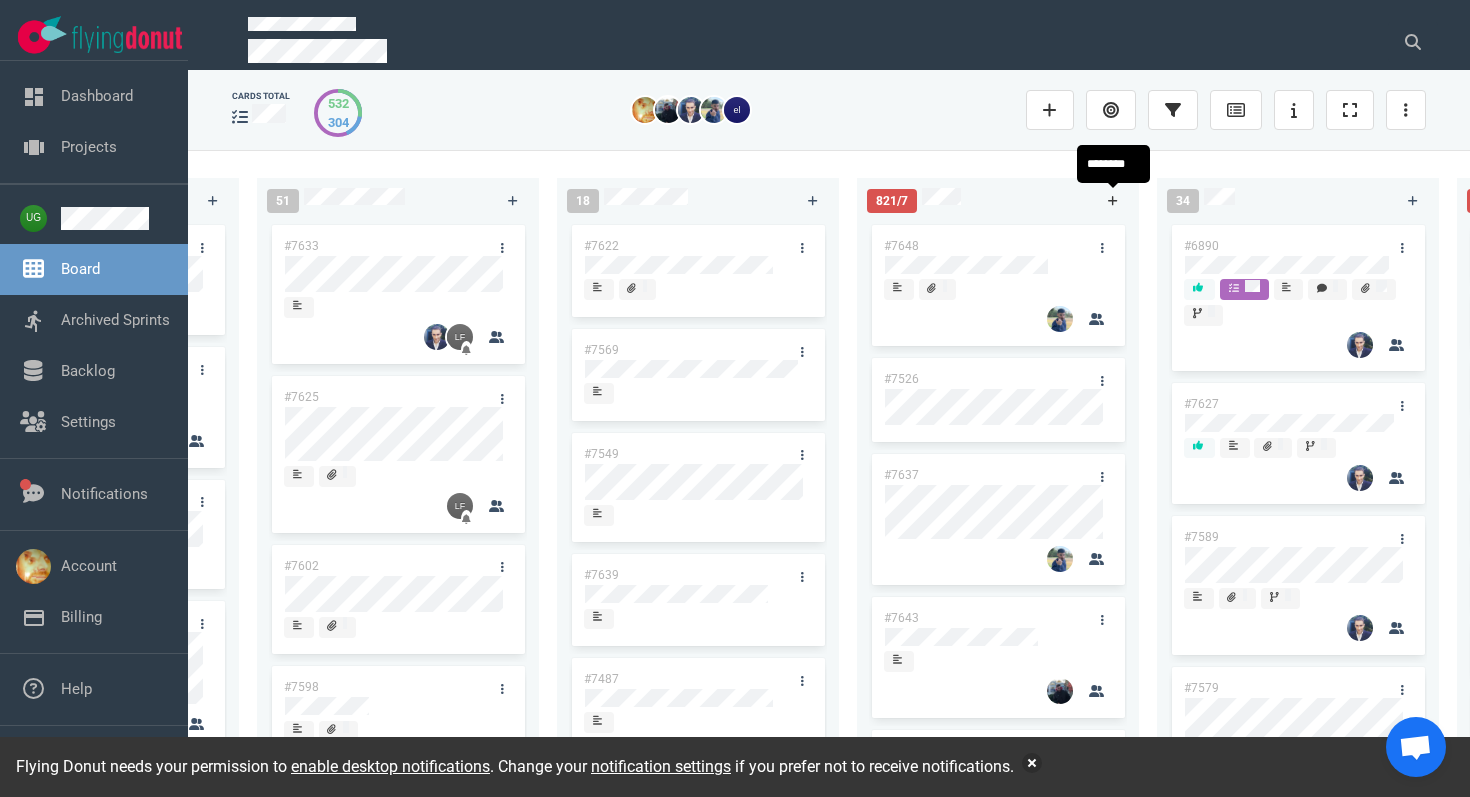 click 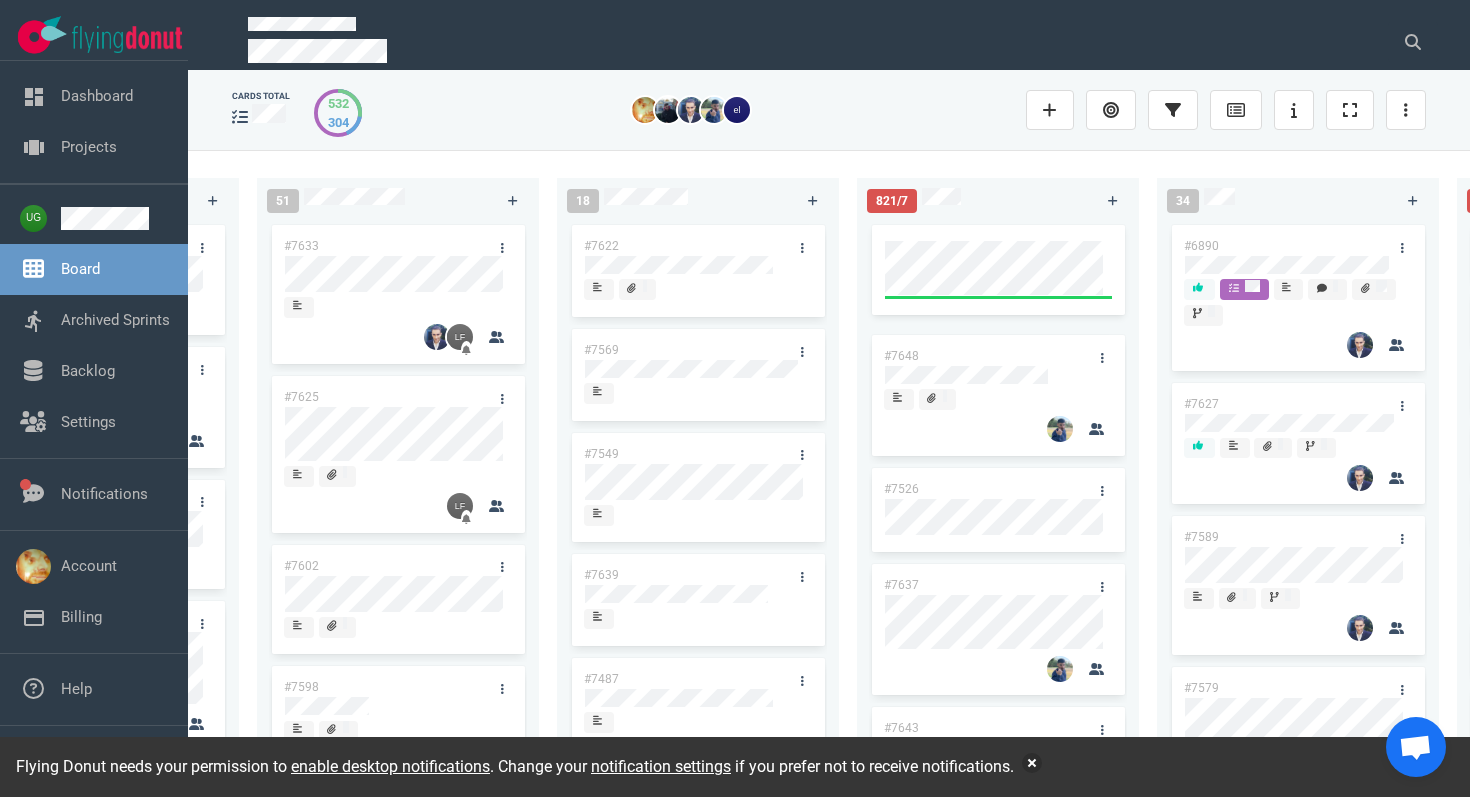 click on "cards total 532 304 223 #7646   #7563     #1948   #1674 #1617   #1660   #362   #4673     #2261   51 #7633   #7625     #7602     #7598     #7588   #7507     #7359     #7460       #7430   18 #7622     #7569   #7549   #7639   #7487   #7442   #7438   #7441   #7582     Blocked 821/7 #7648     #7526 #7637 #7643   #7644 #7642 #6943   #7640     34 #6890             #7627         #7589       #7579           #7497       #7583         #7618     #7626 #7634         88/5 164 121 Showing  50  cards Load more 411 Showing  50  cards Load more Add Card · In Lane" at bounding box center [829, 429] 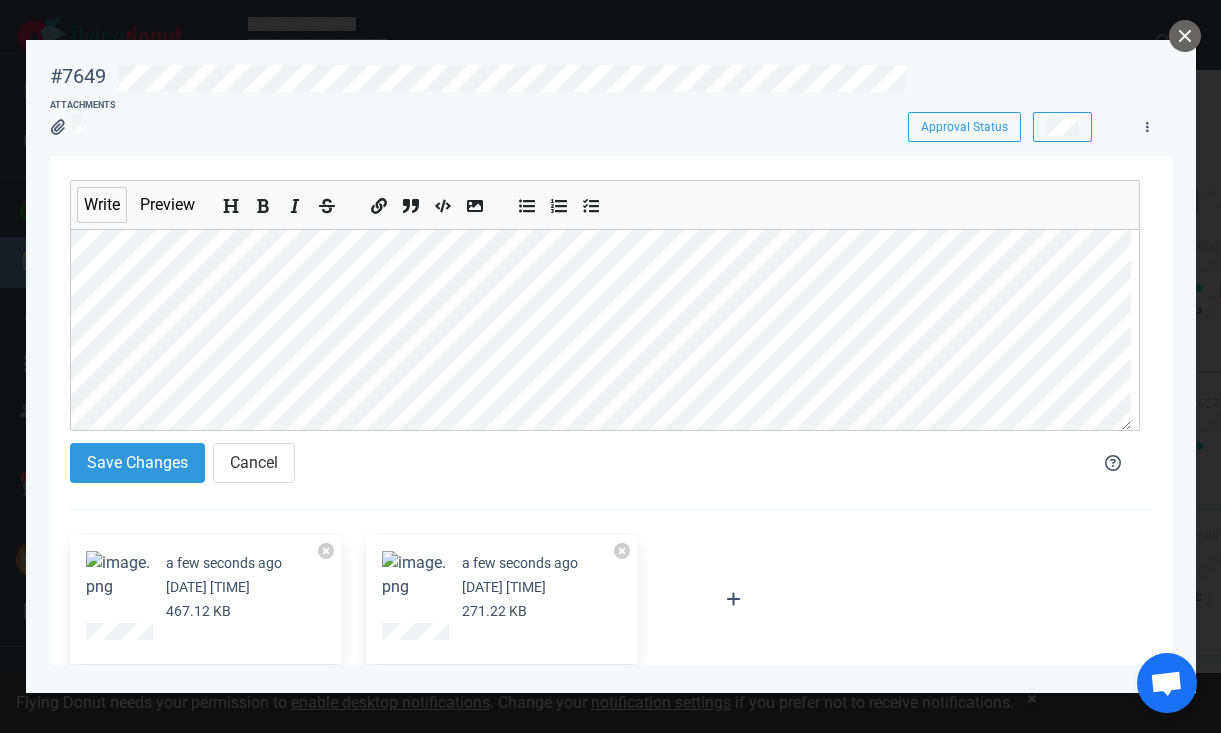 click on "a few seconds ago [DATE] [TIME] 467.12 KB" at bounding box center [206, 587] 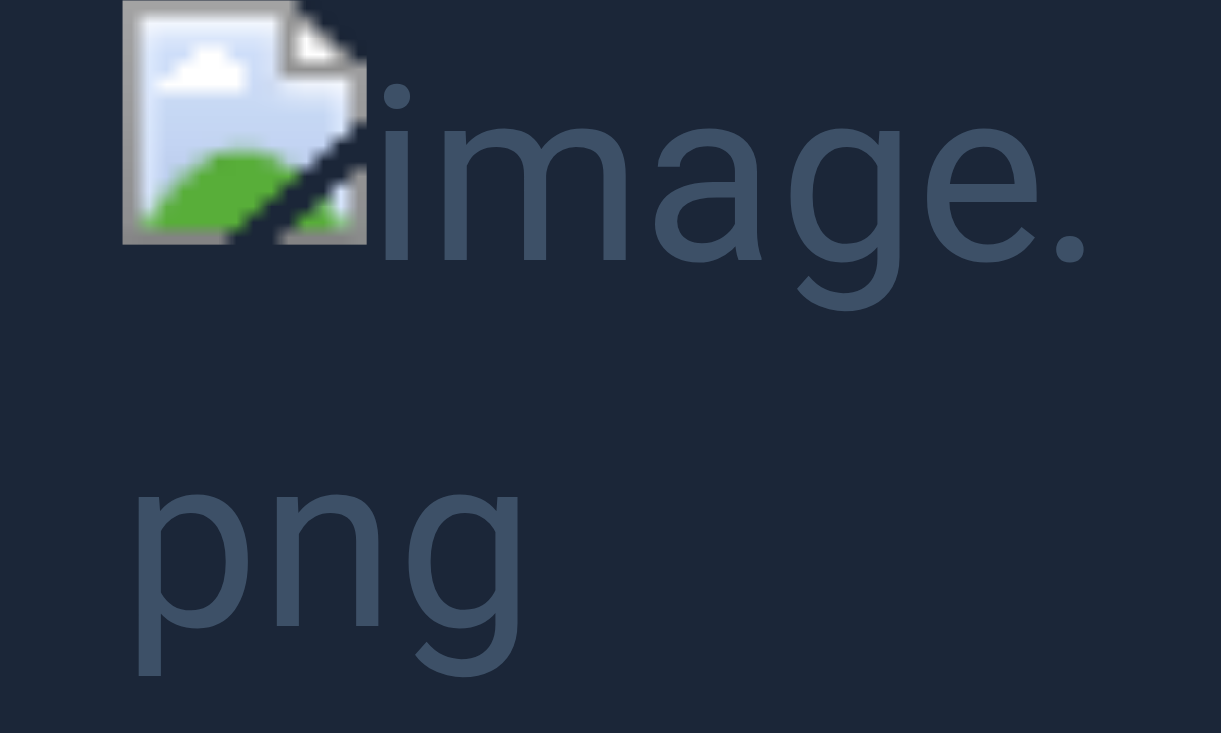 click at bounding box center [610, 366] 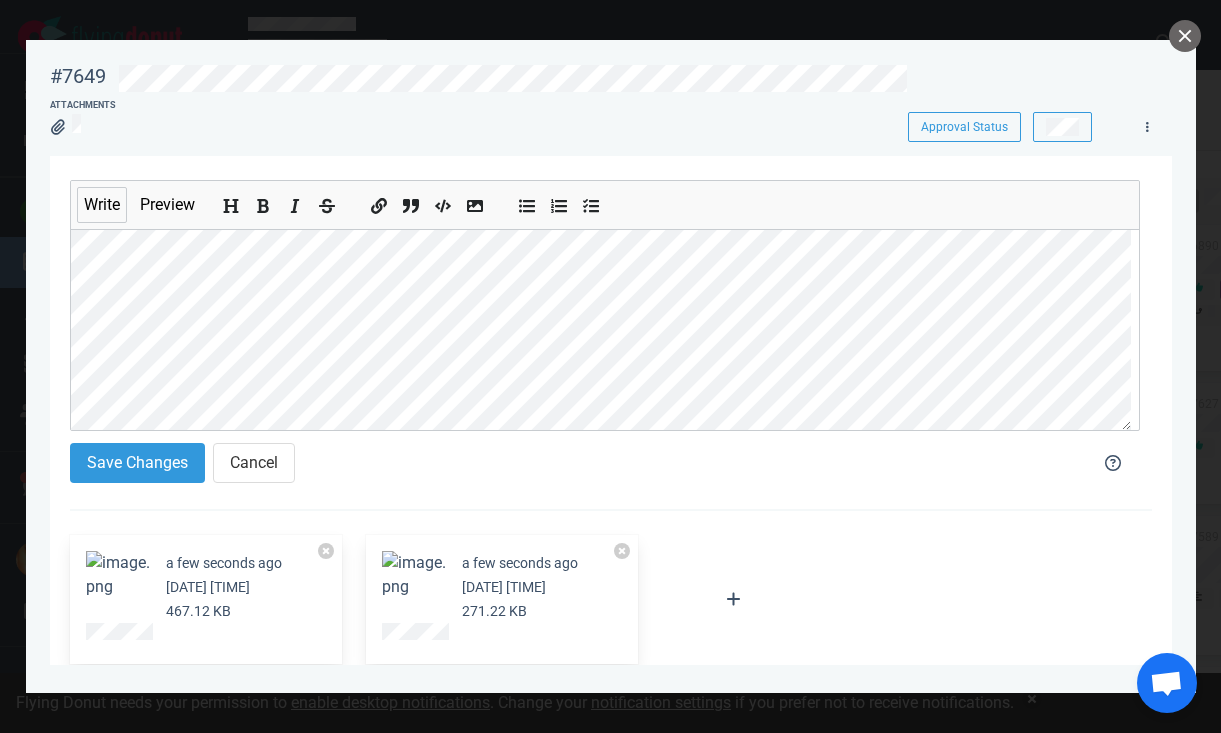 click on "a few seconds ago [DATE] [TIME] 467.12 KB" at bounding box center [224, 587] 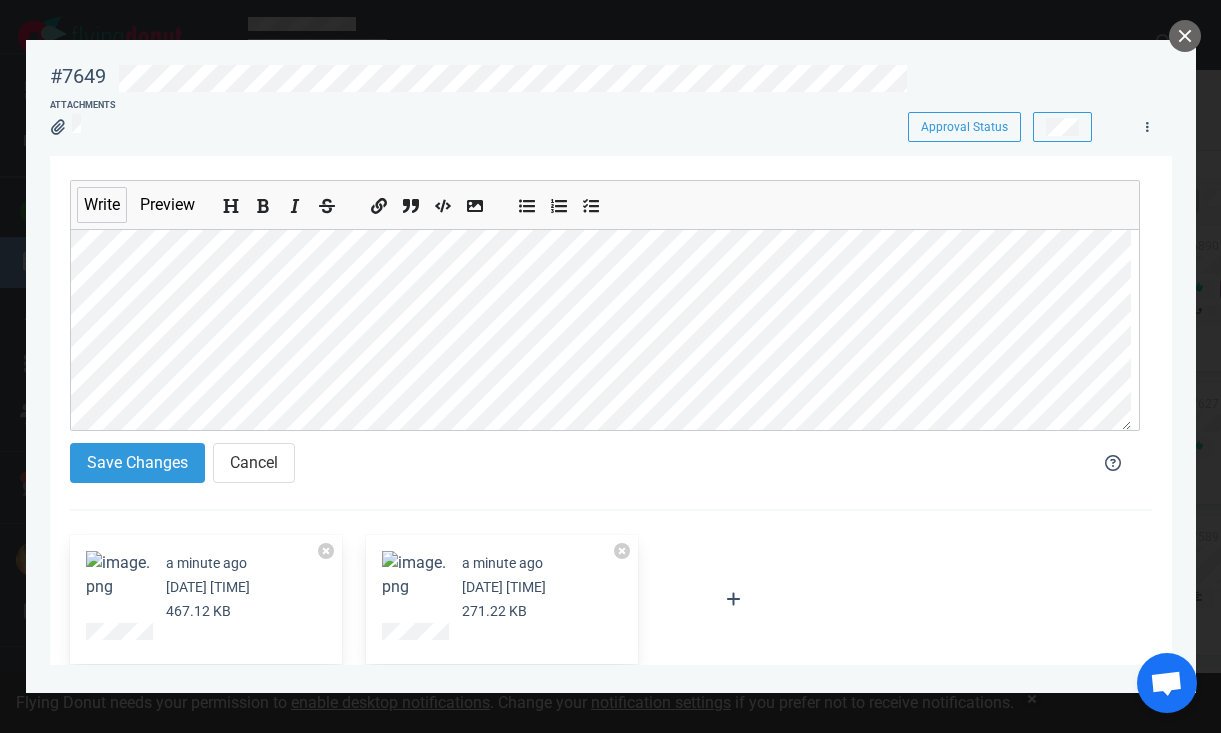 click at bounding box center [118, 575] 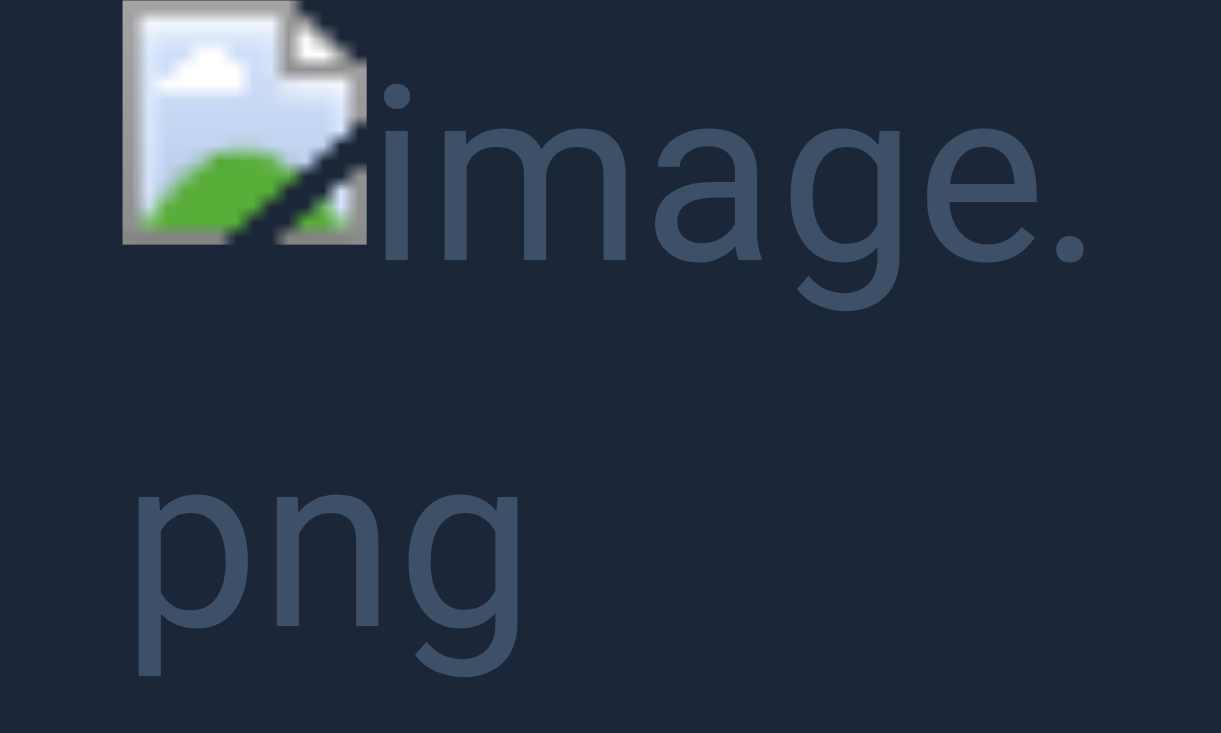click at bounding box center [610, 366] 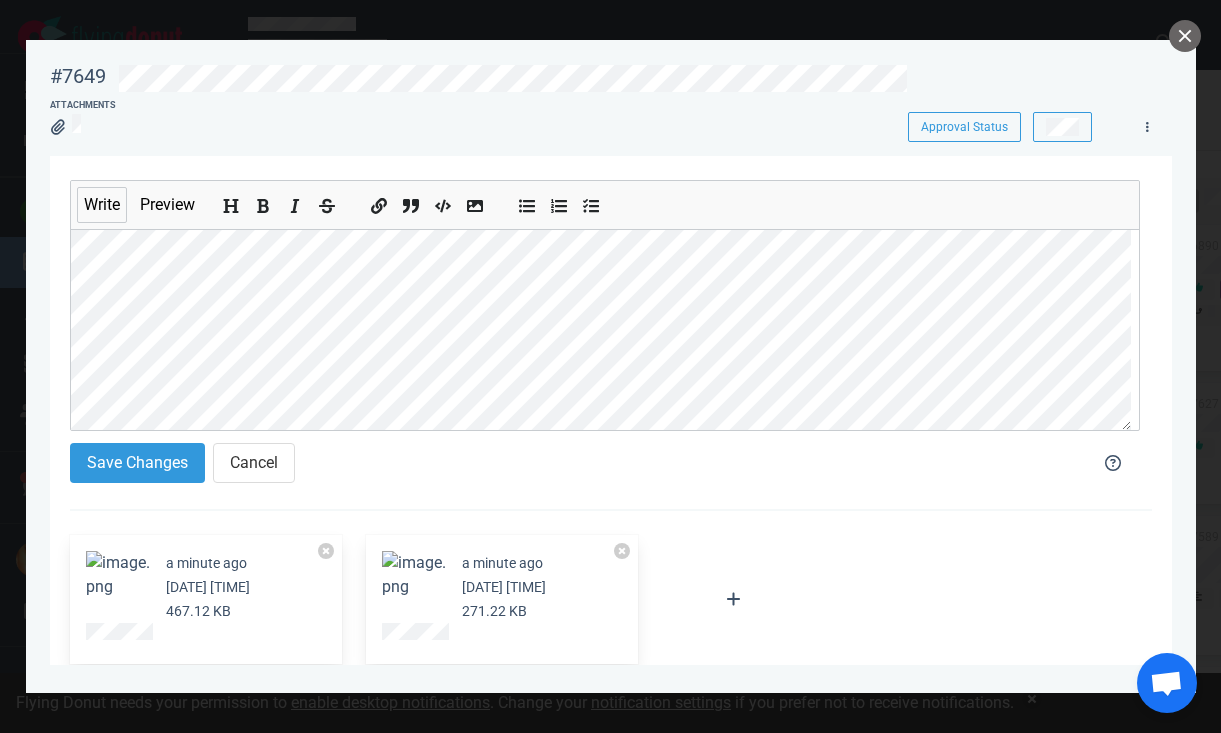 click on "[DATE] [TIME]" at bounding box center [208, 587] 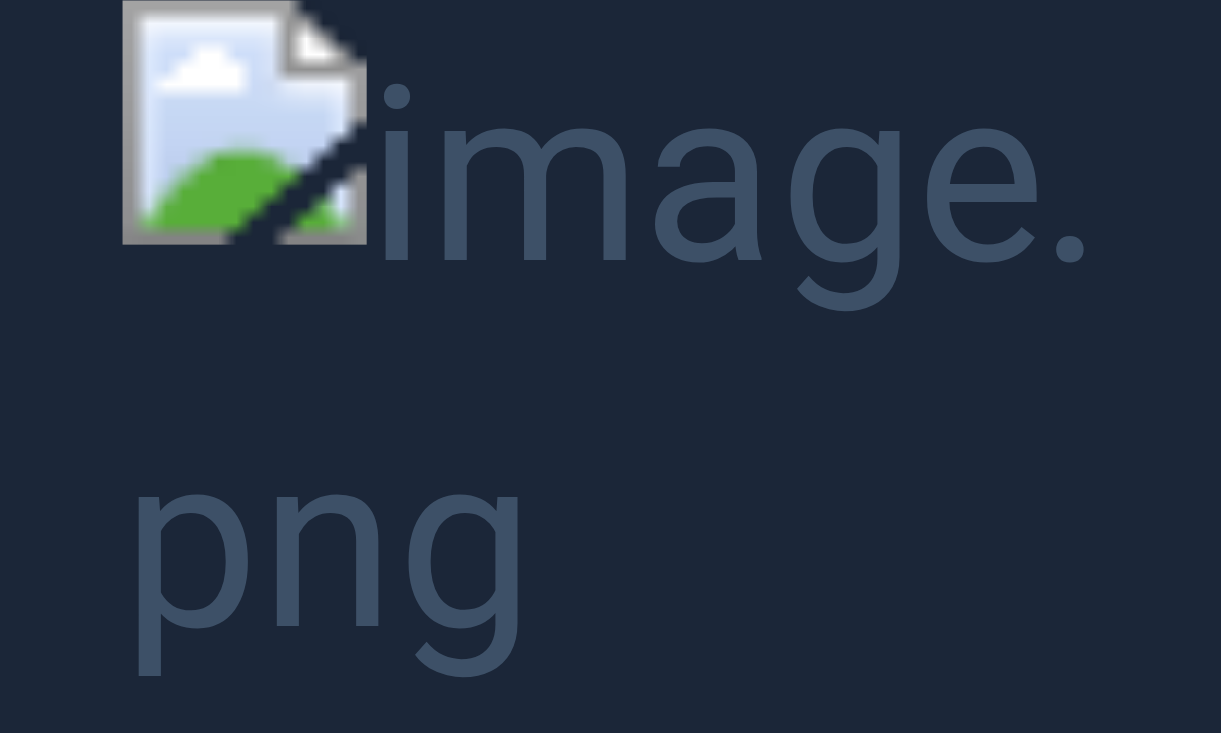 click at bounding box center (610, 366) 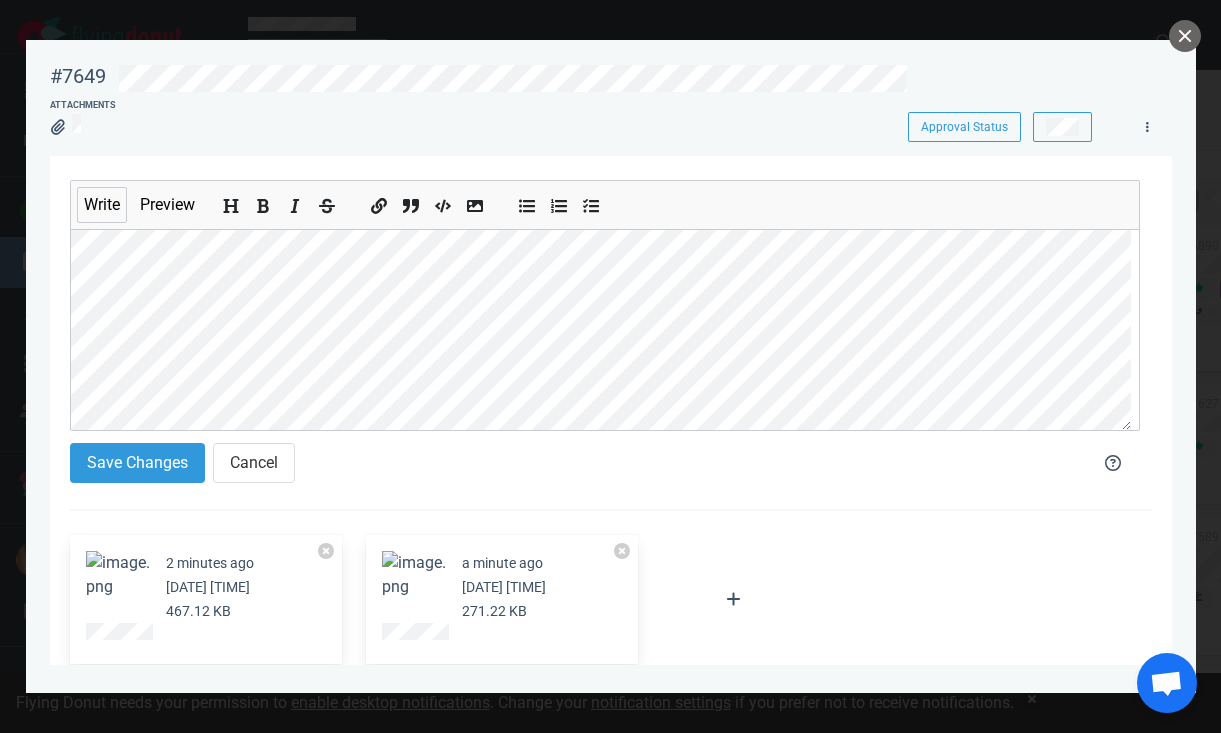click at bounding box center (414, 583) 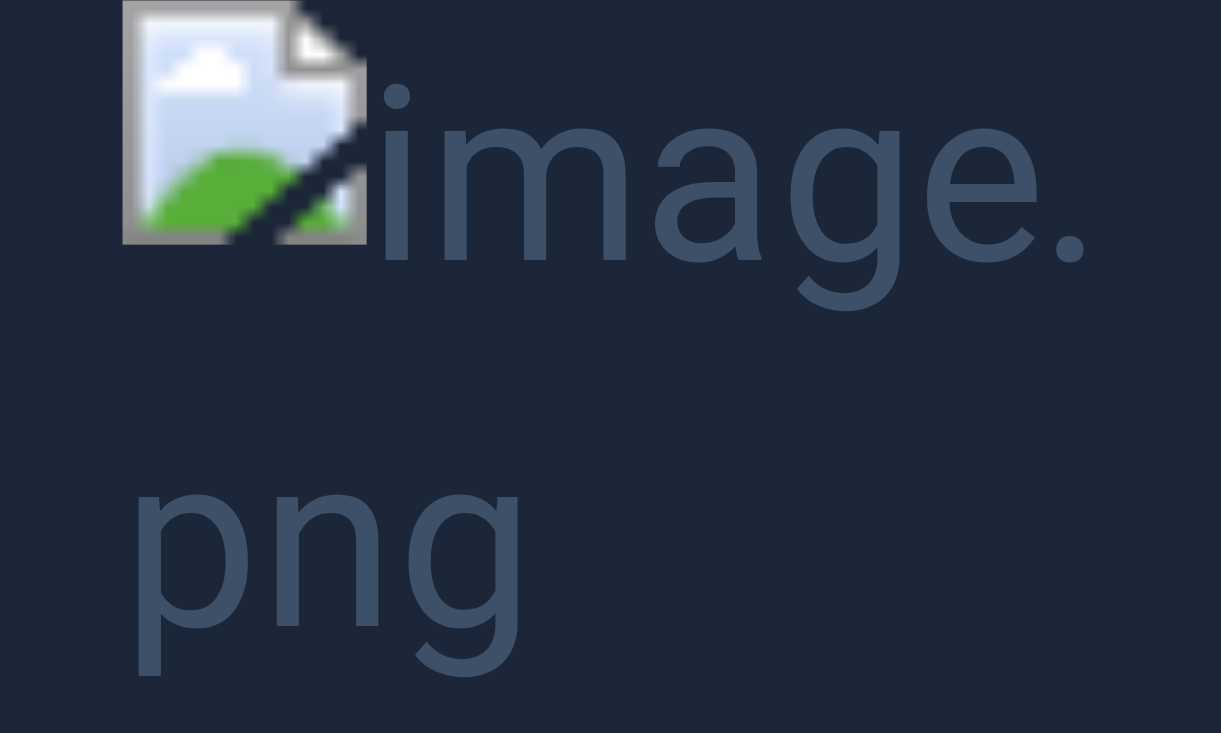 click at bounding box center [610, 366] 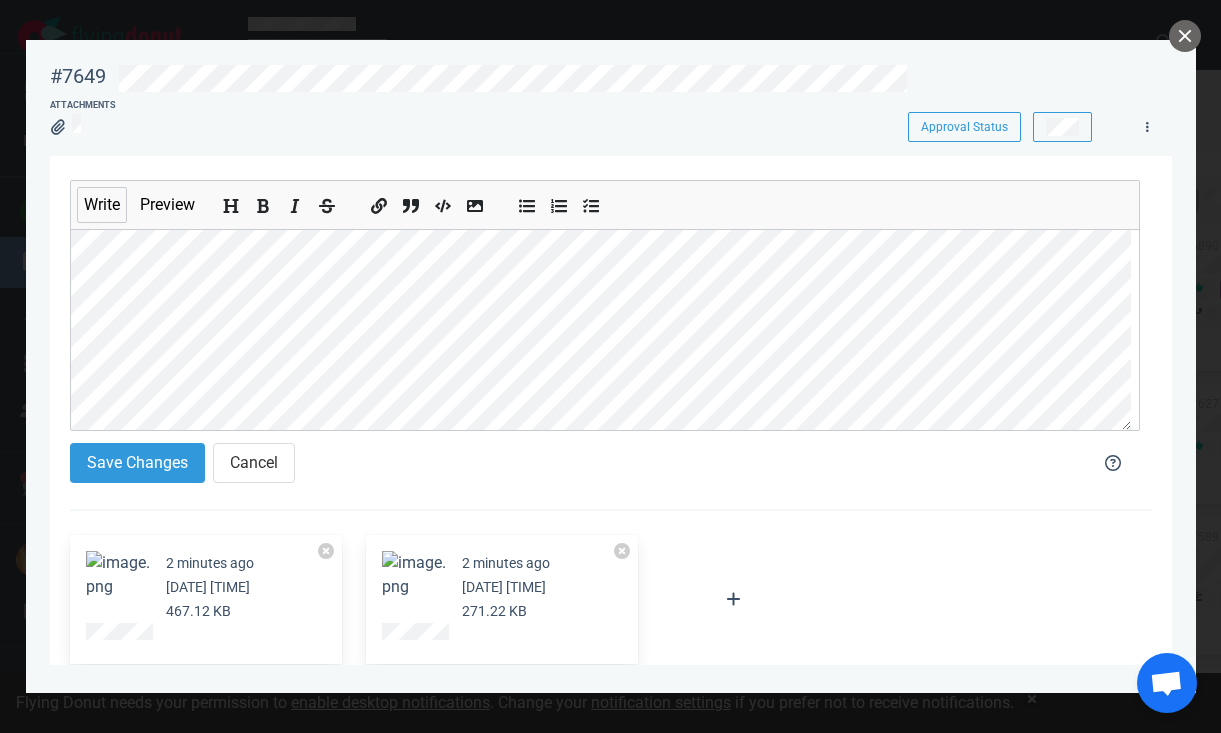 click on "2 minutes ago [DATE] [TIME] 271.22 KB" at bounding box center (502, 600) 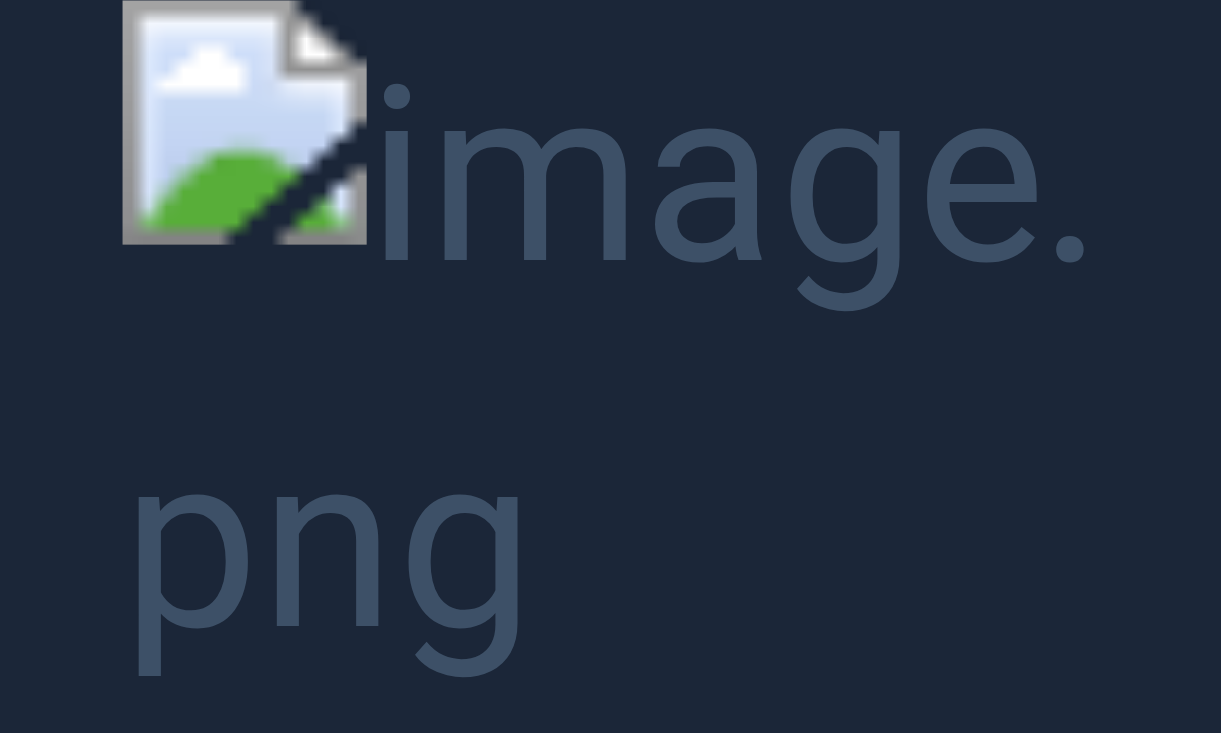 click at bounding box center [610, 366] 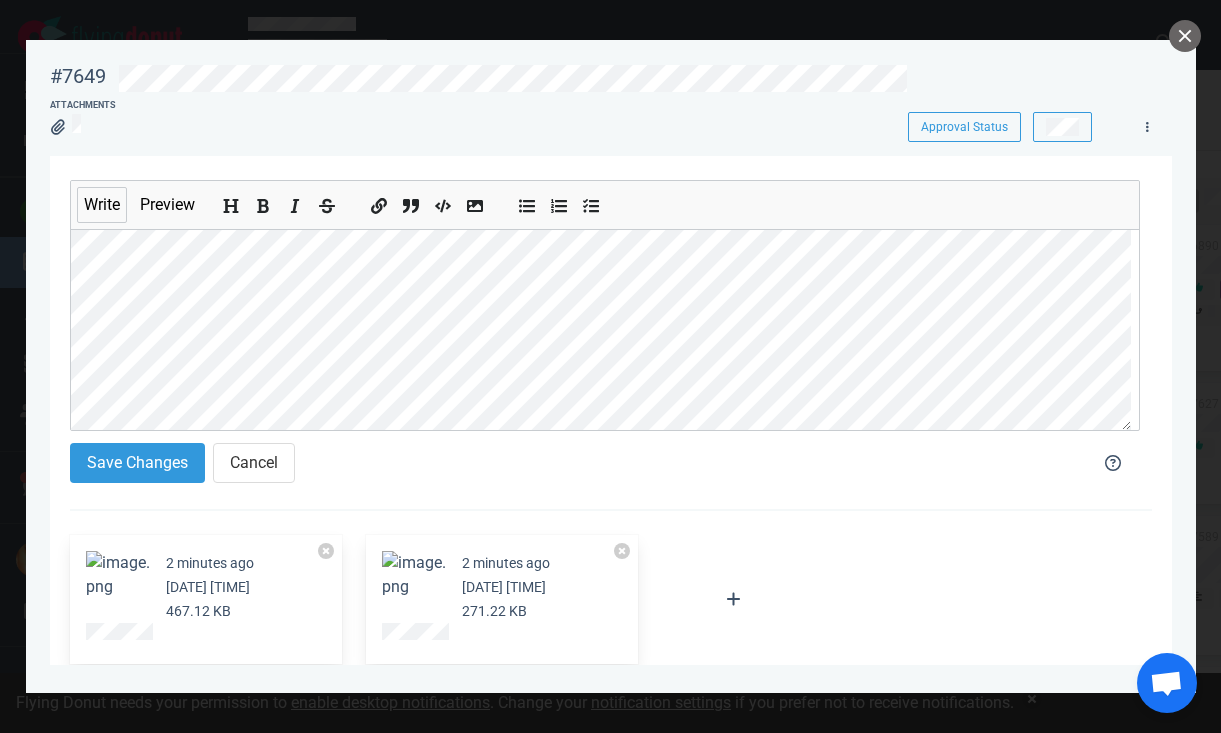 click at bounding box center (502, 635) 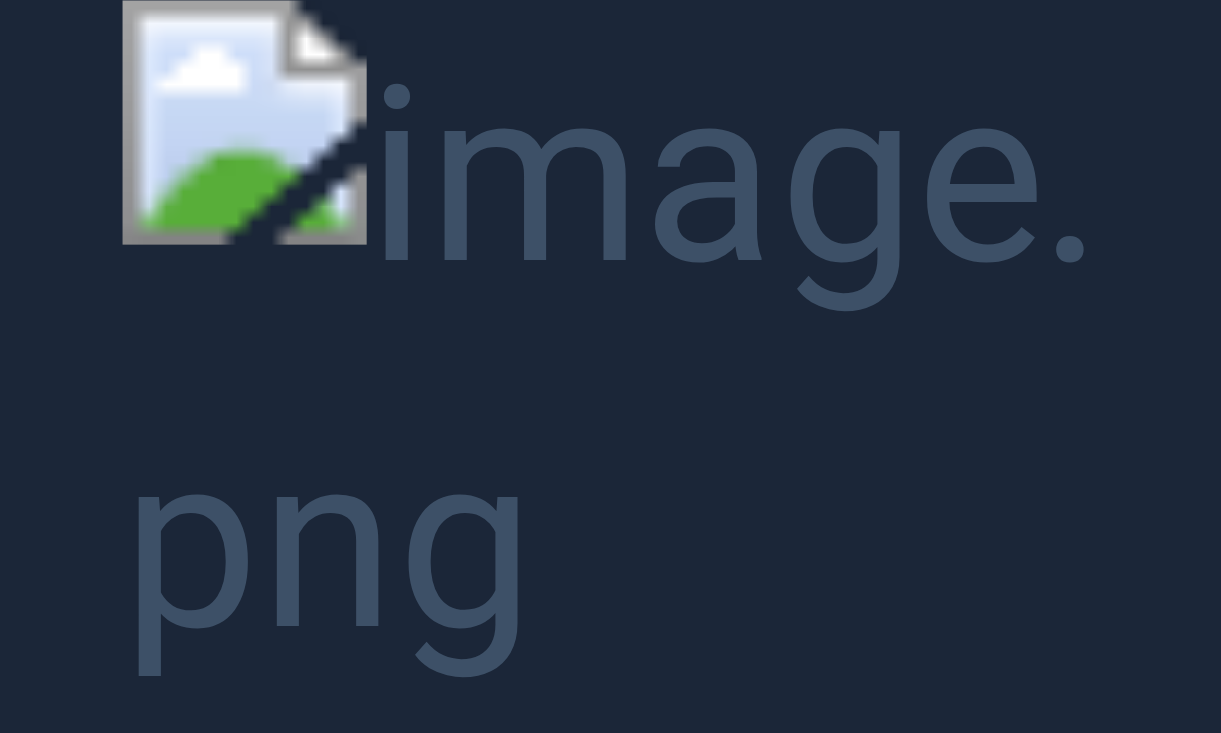 click at bounding box center (610, 366) 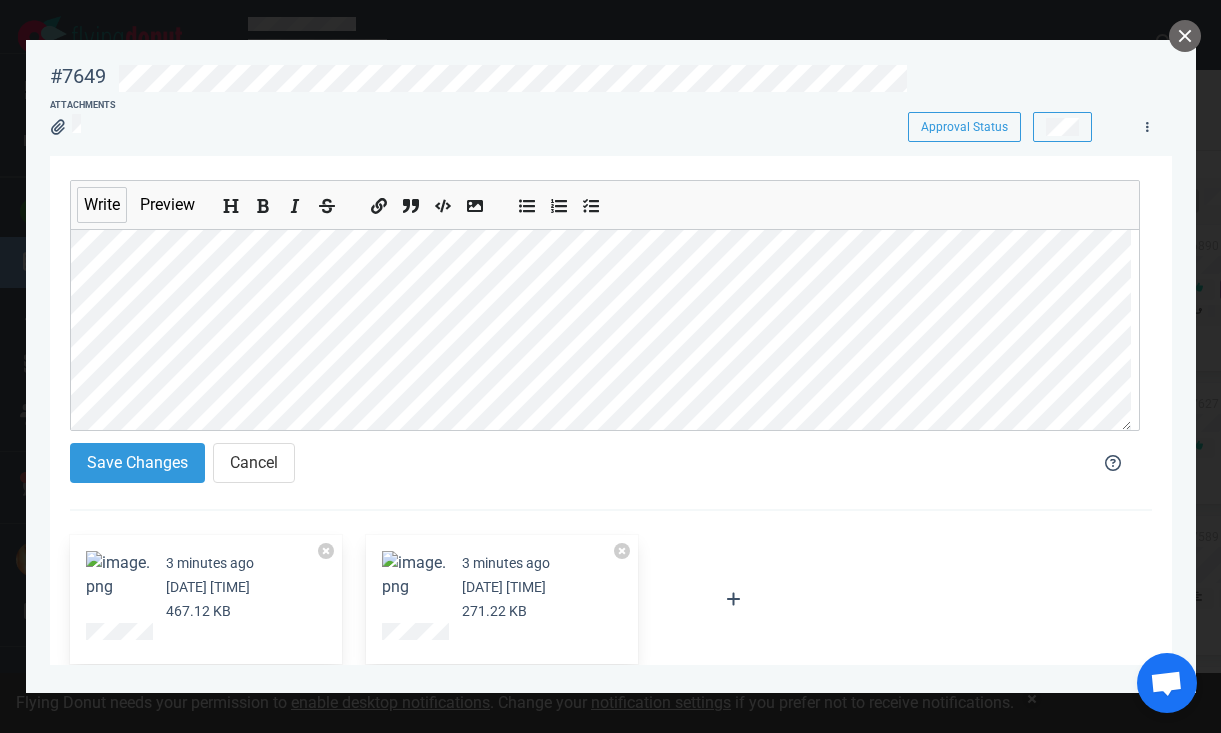 click at bounding box center (118, 575) 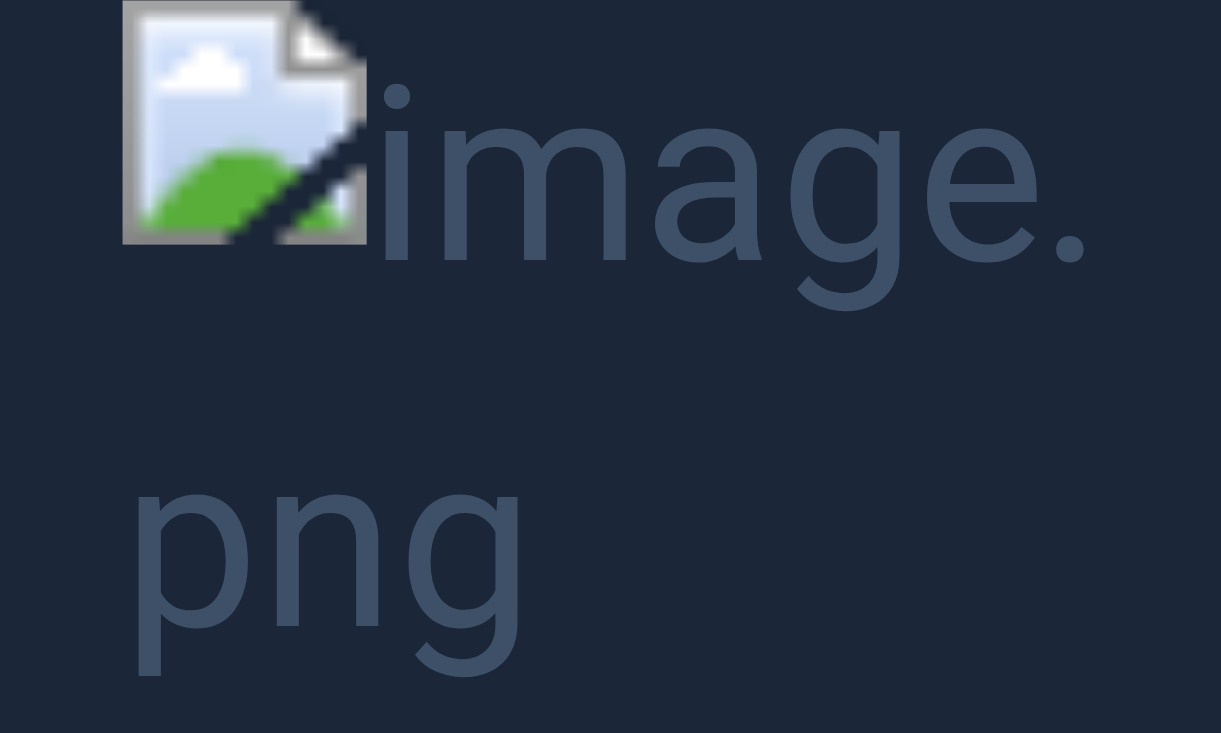 click at bounding box center [610, 366] 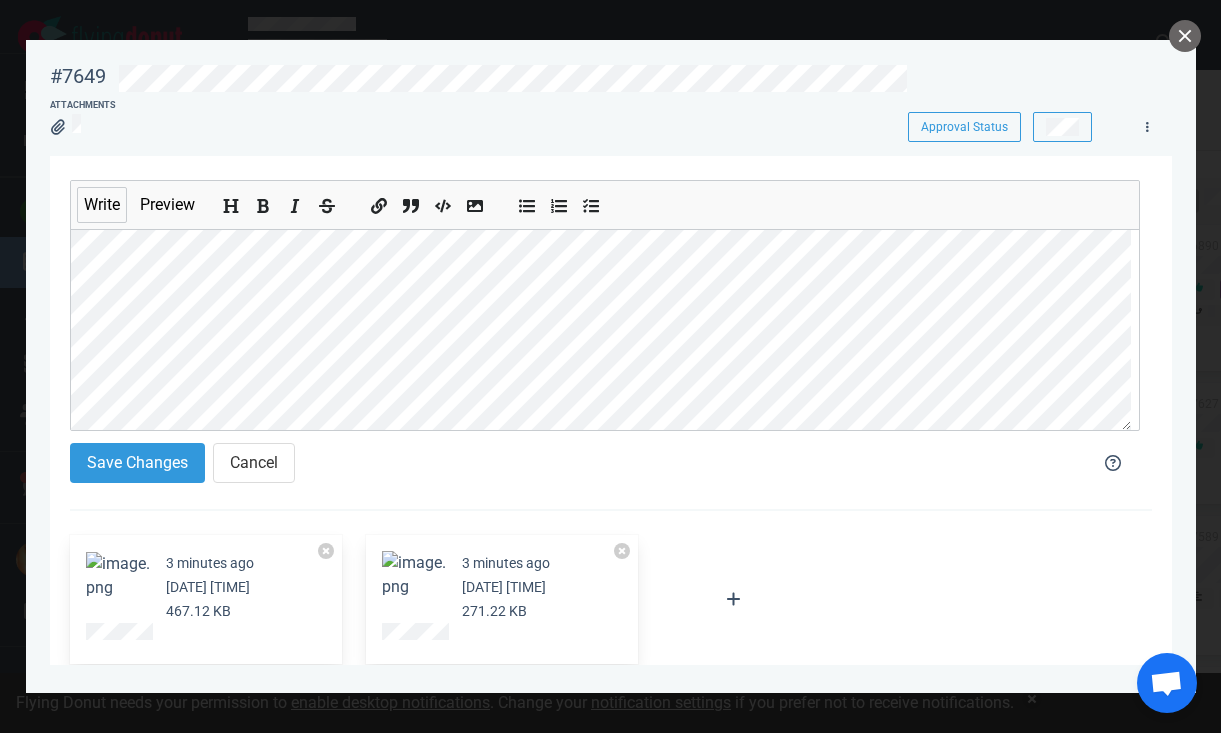 click at bounding box center (414, 575) 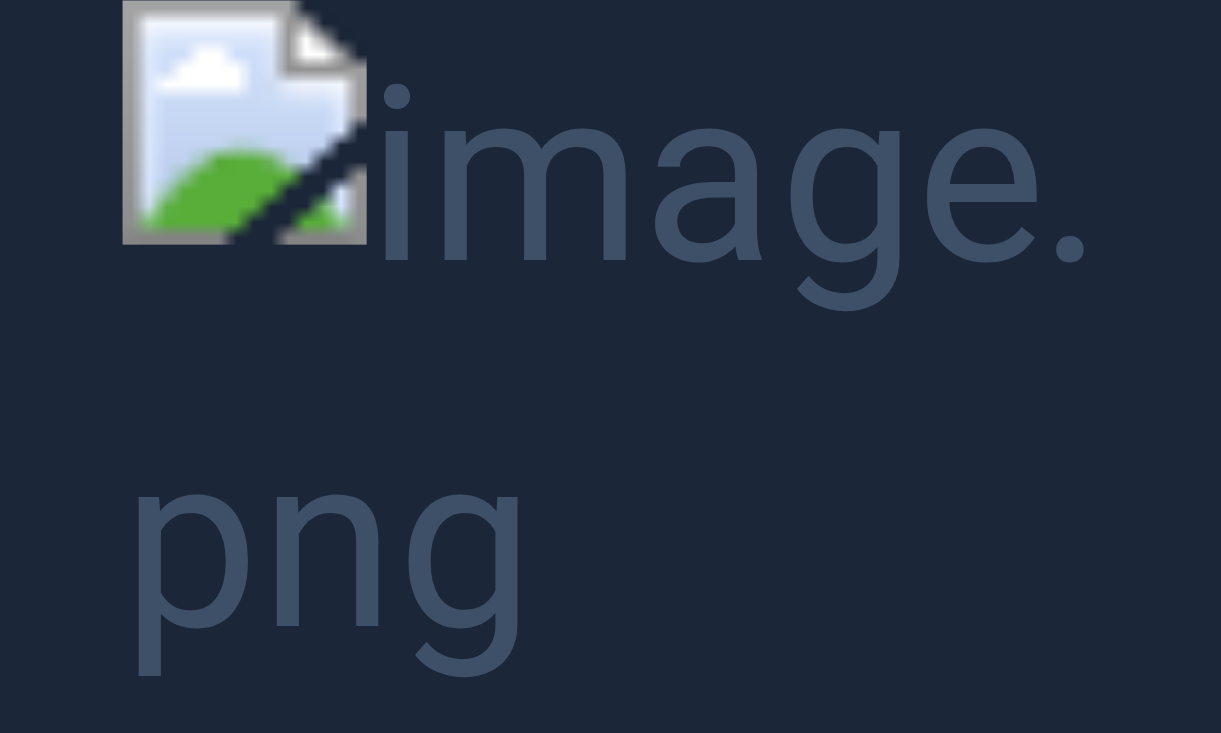 click at bounding box center [610, 366] 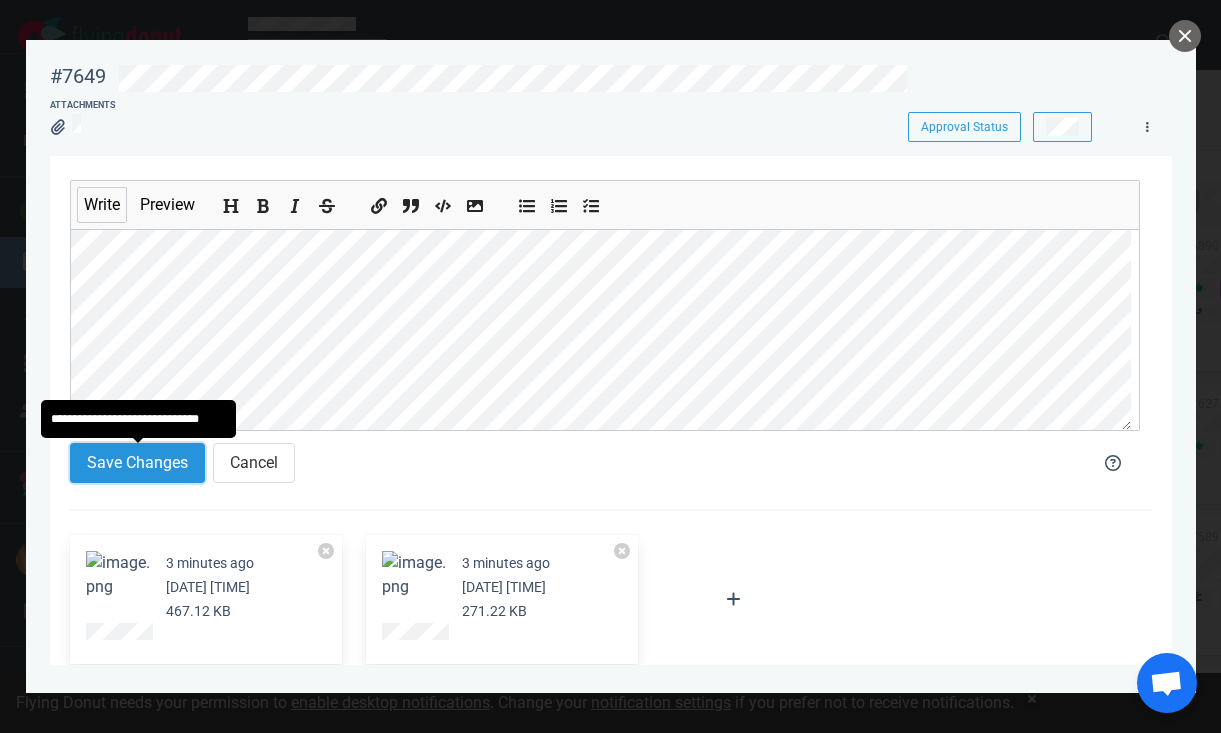 click on "Save Changes" at bounding box center [137, 463] 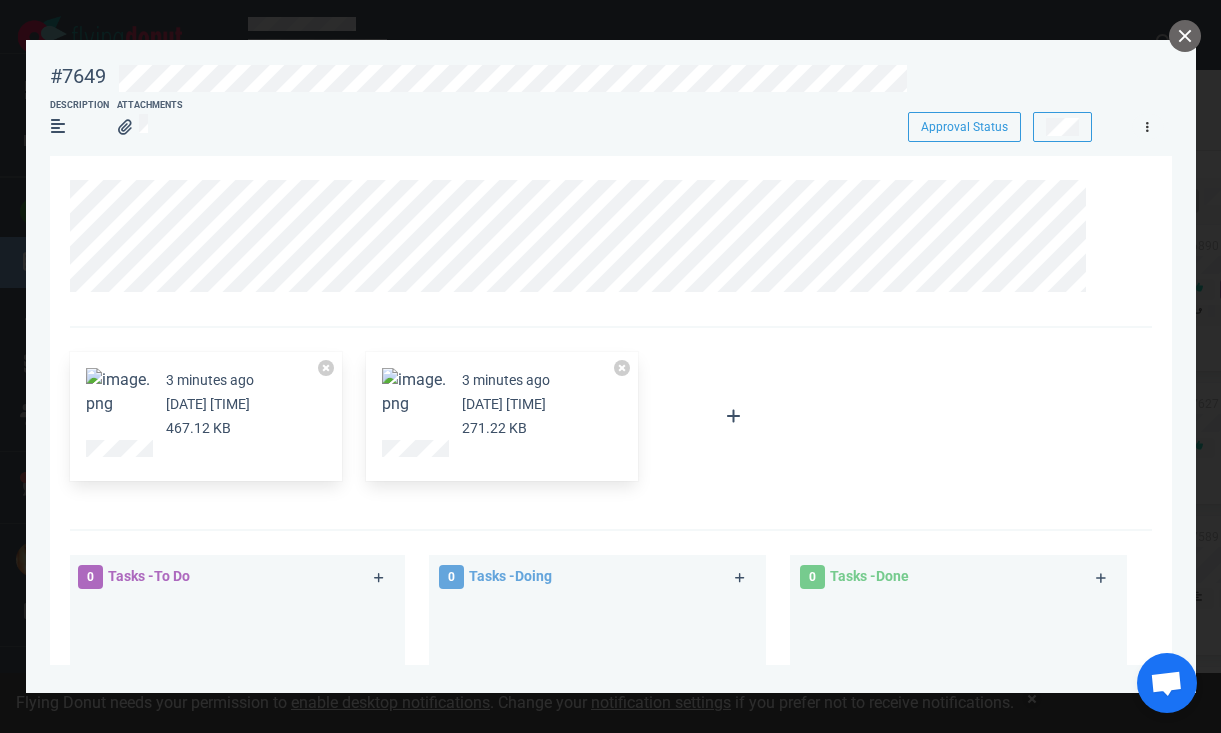 click at bounding box center (1148, 126) 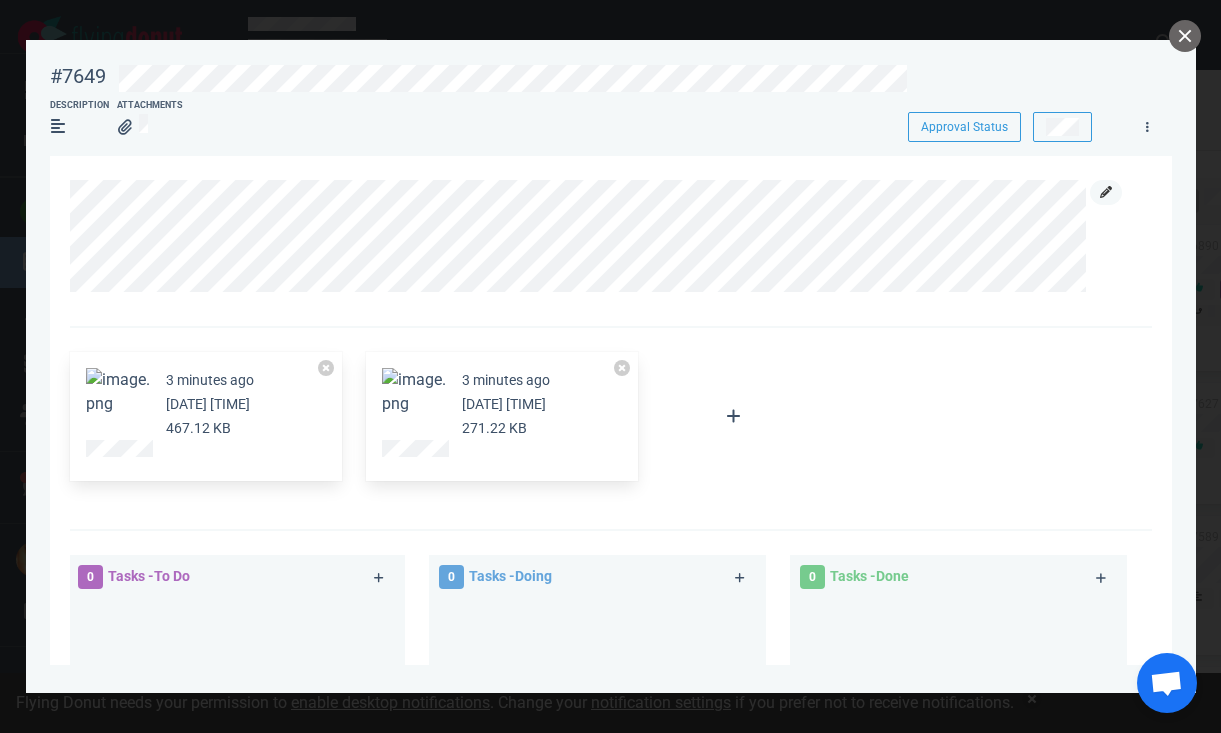 click 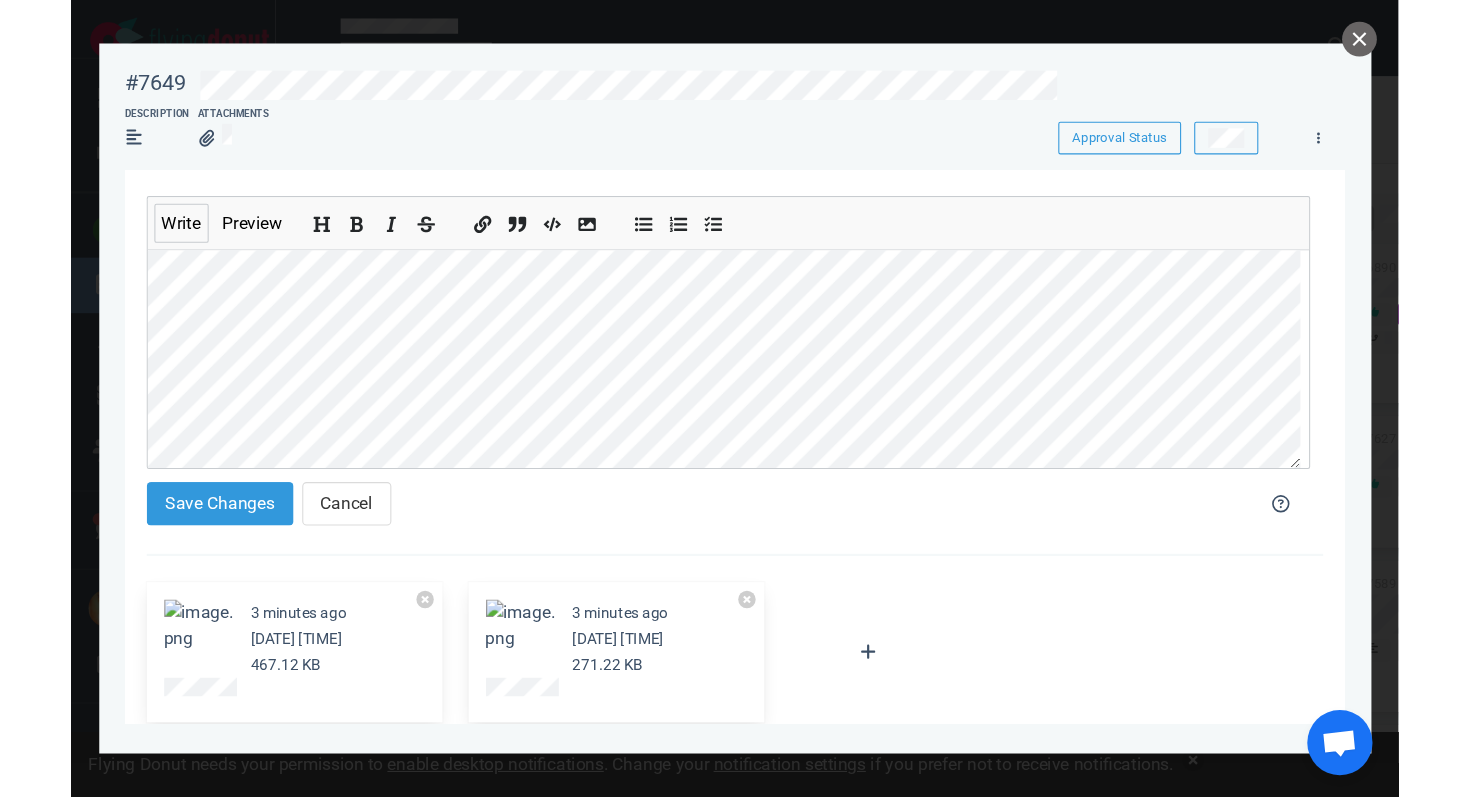 scroll, scrollTop: 60, scrollLeft: 0, axis: vertical 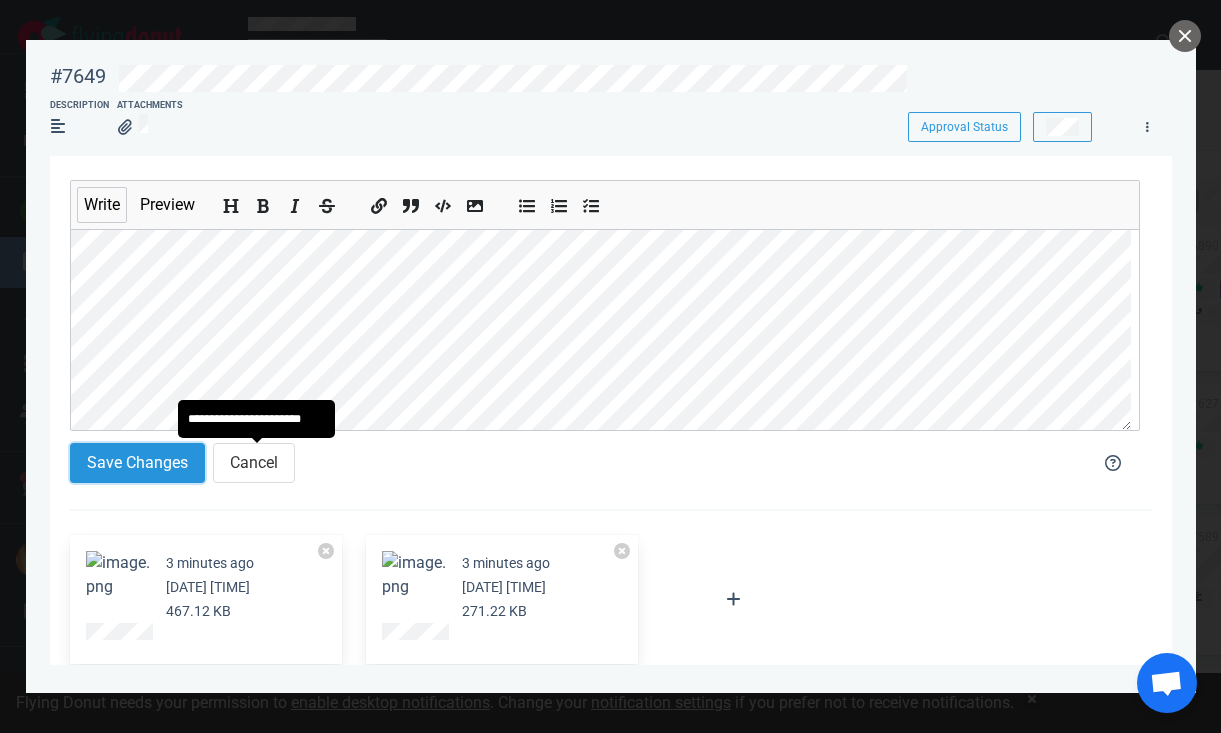 click on "Save Changes" at bounding box center [137, 463] 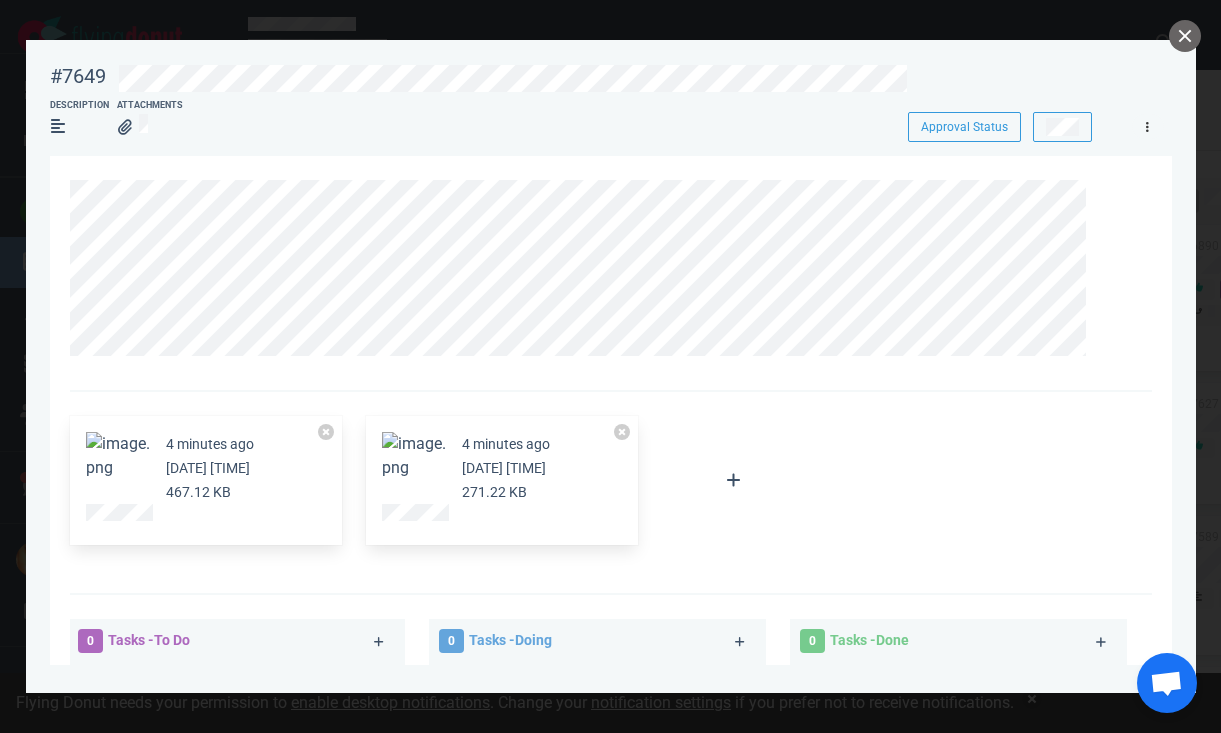 click at bounding box center (1148, 126) 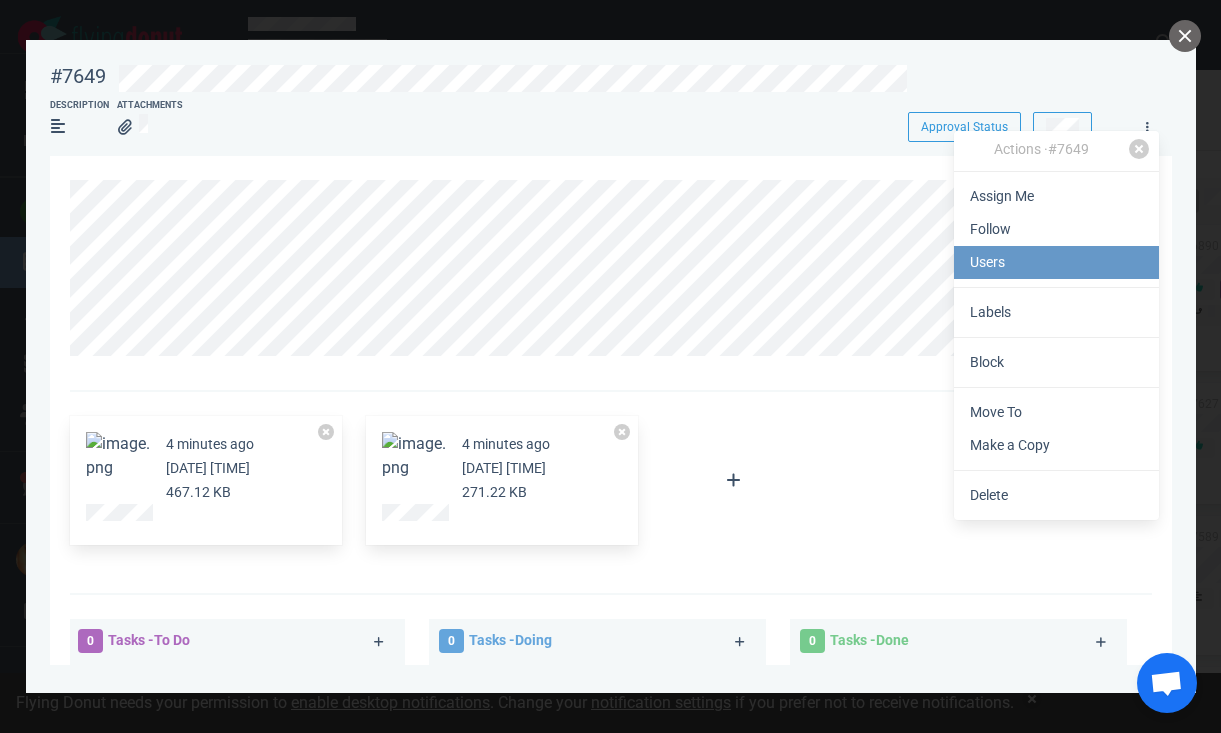 click on "Users" at bounding box center (1056, 262) 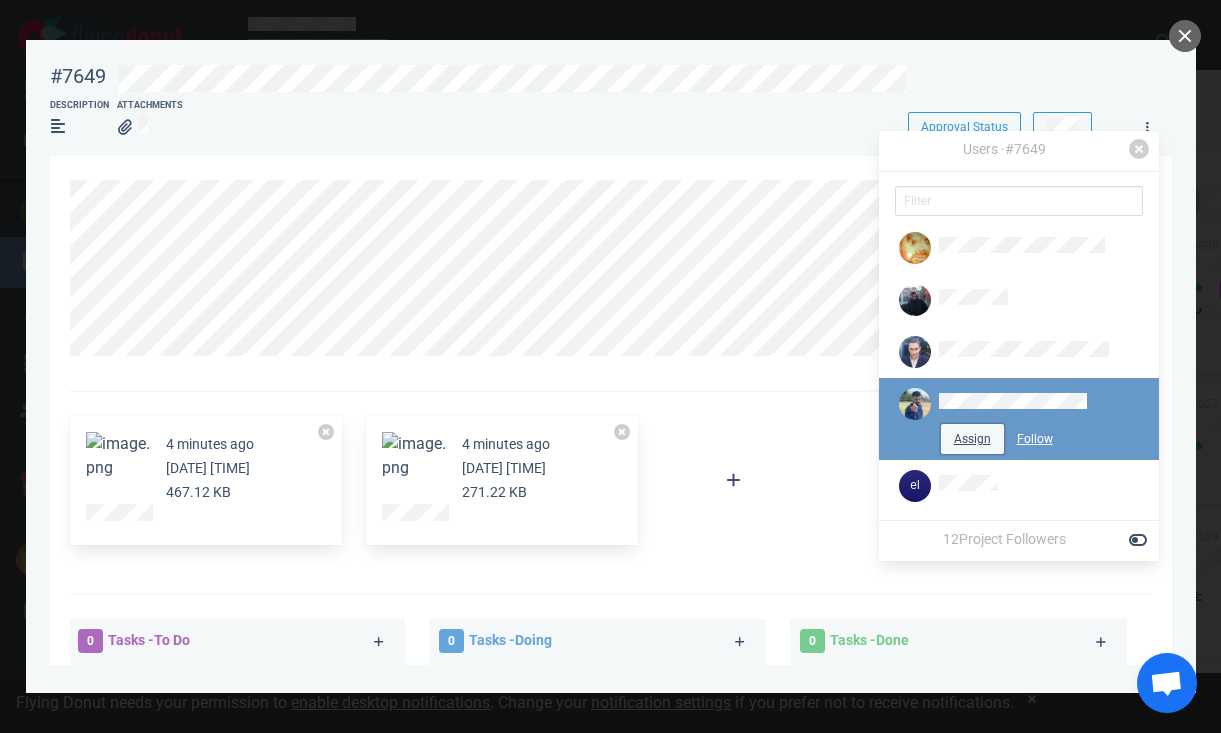 click on "Assign" at bounding box center [972, 439] 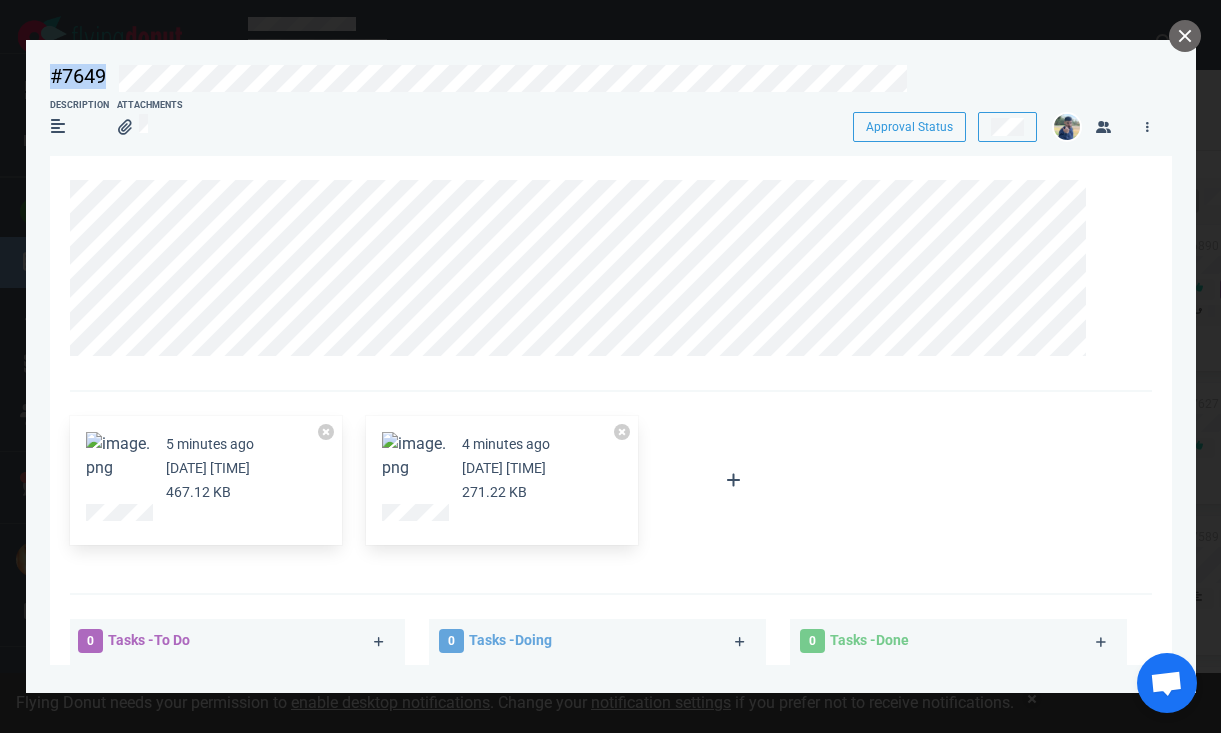 drag, startPoint x: 109, startPoint y: 74, endPoint x: 48, endPoint y: 77, distance: 61.073727 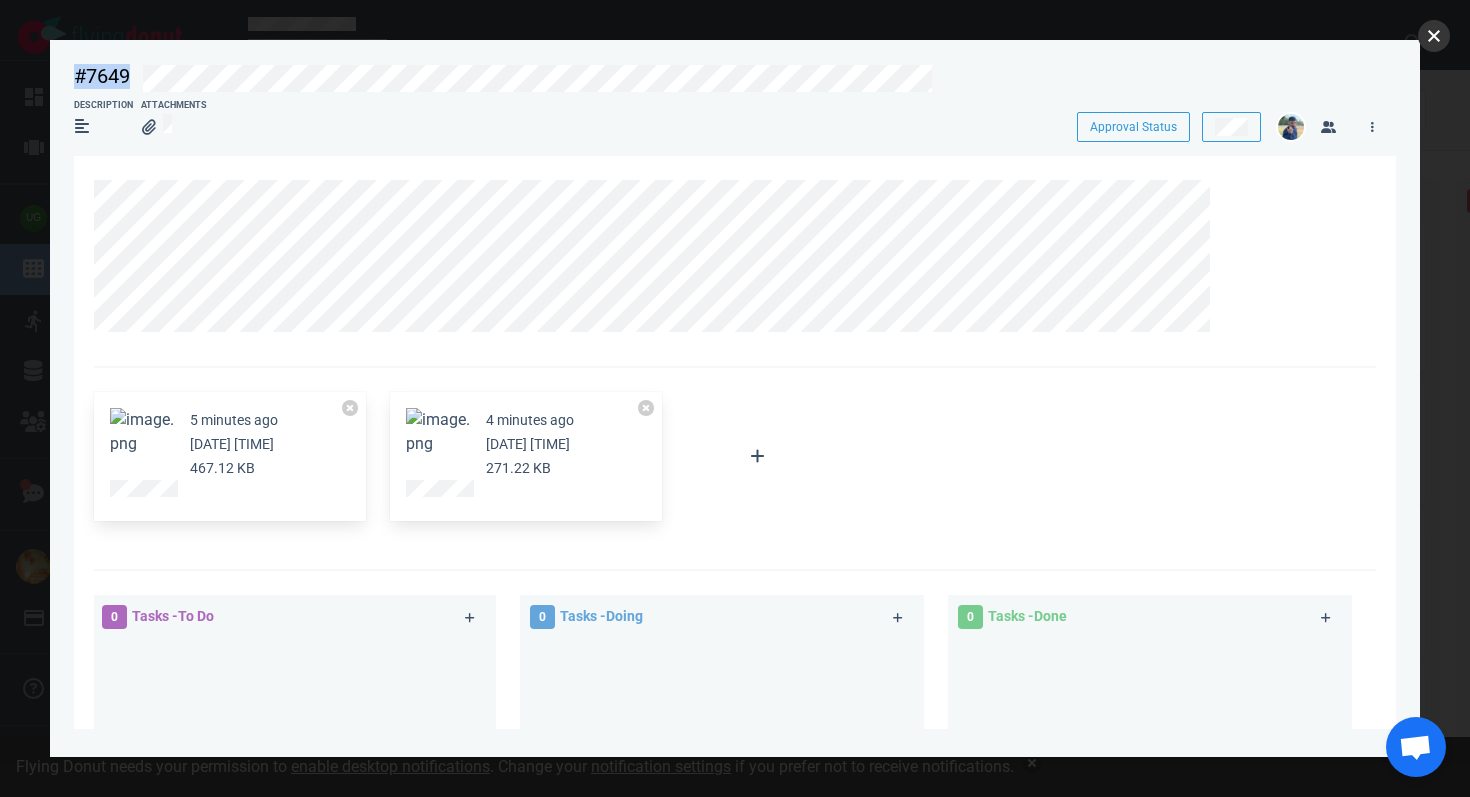 click at bounding box center [1434, 36] 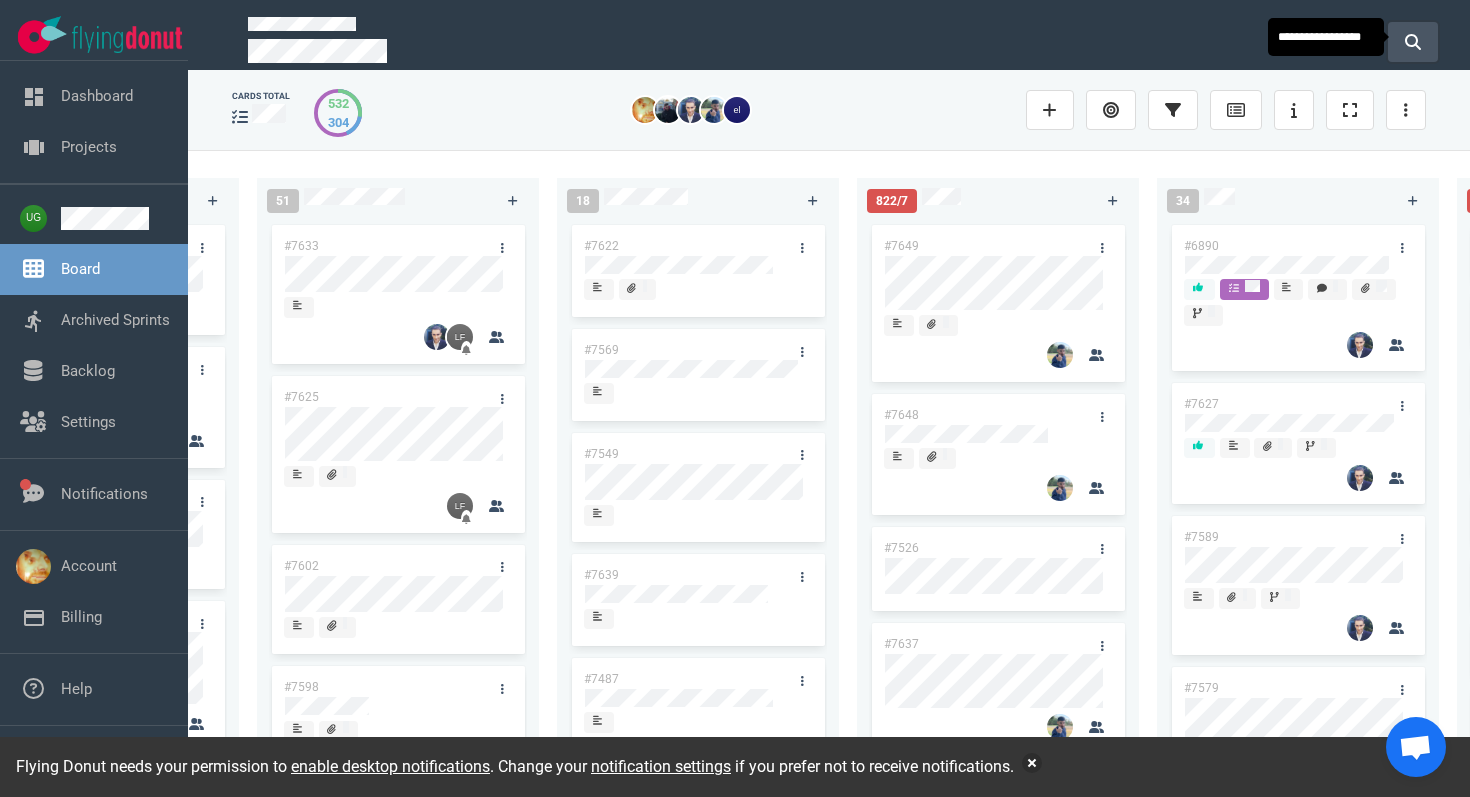 click at bounding box center [1413, 42] 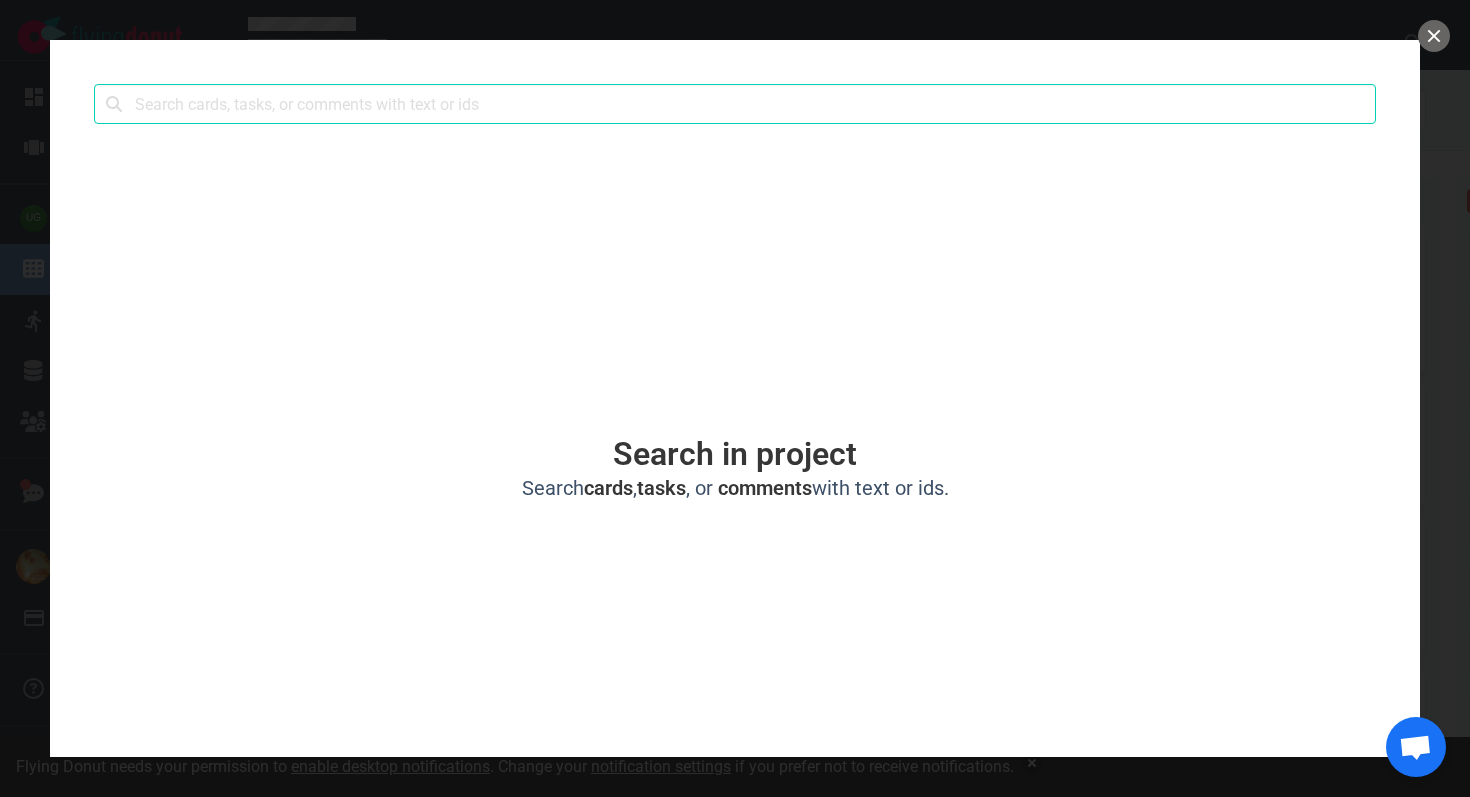 click at bounding box center (735, 104) 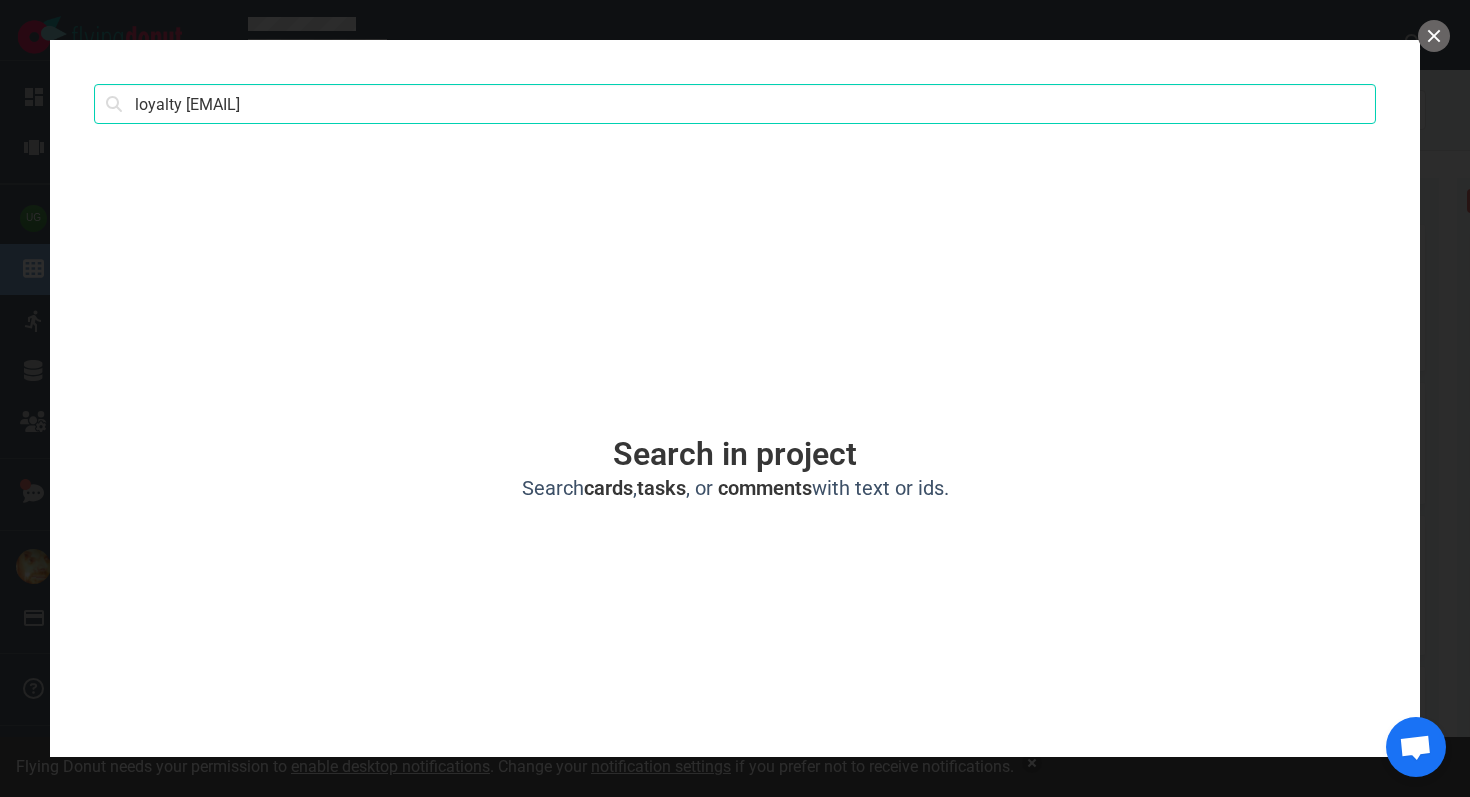 click on "Search" at bounding box center (0, 0) 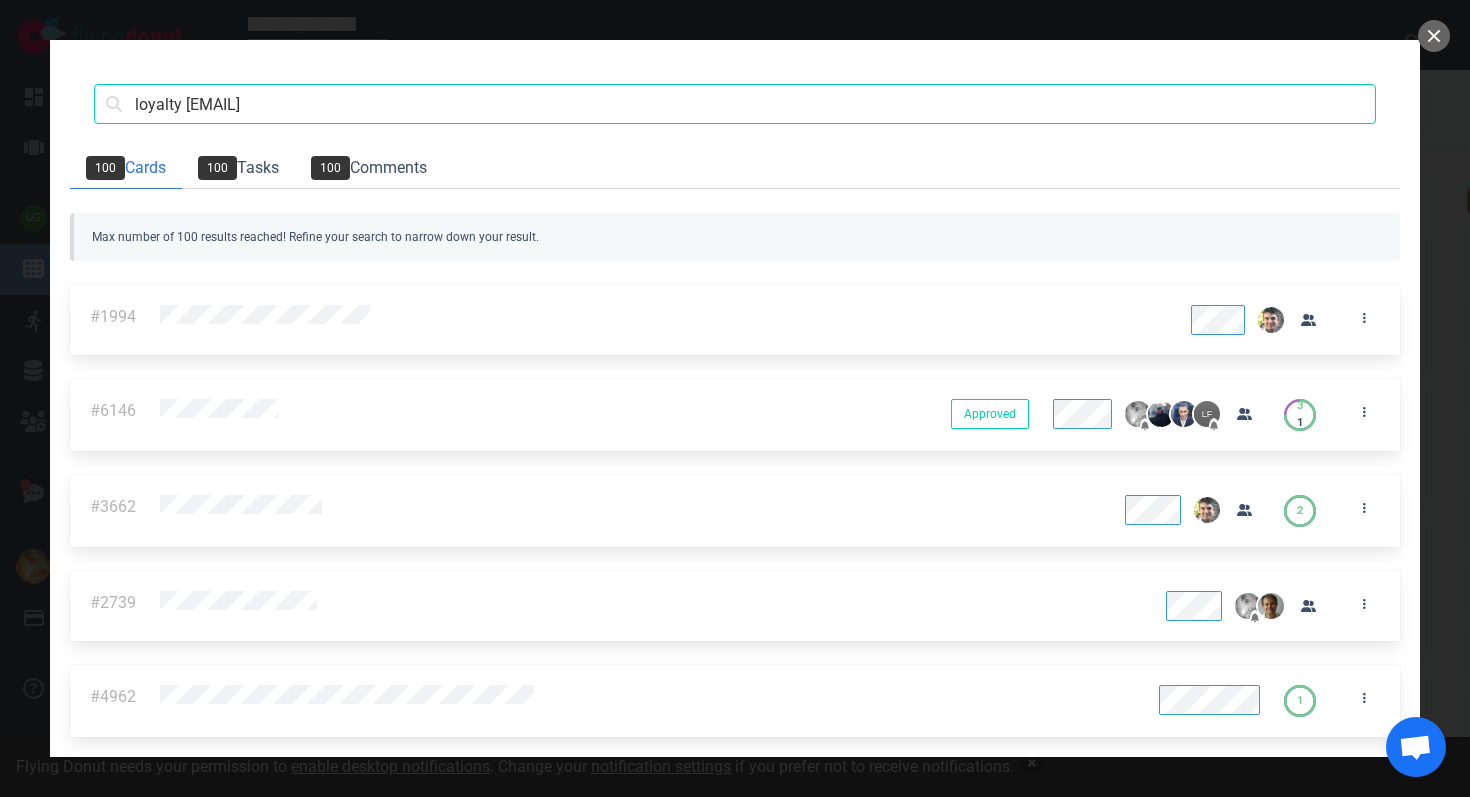 scroll, scrollTop: 2128, scrollLeft: 0, axis: vertical 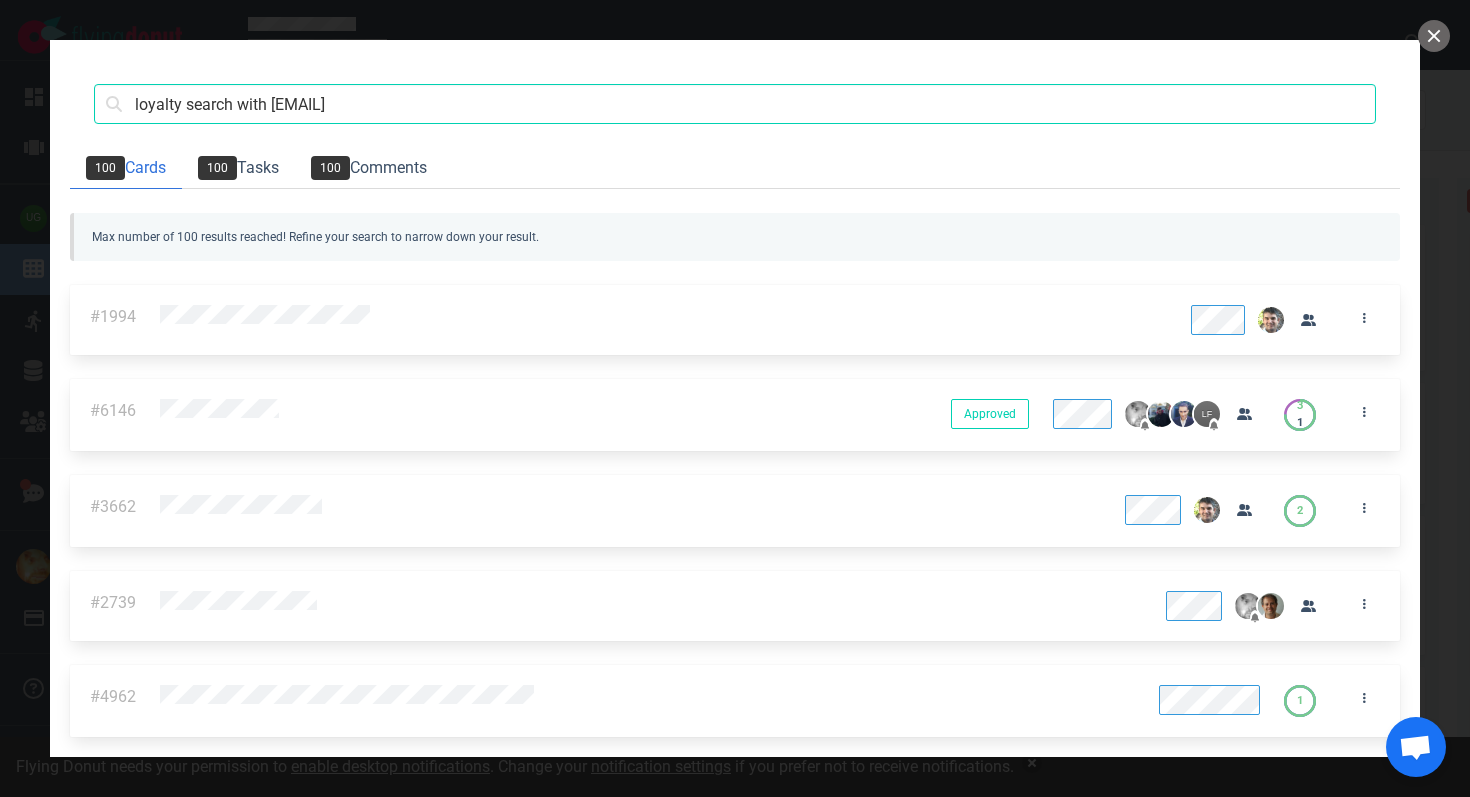 type on "loyalty search with [EMAIL]" 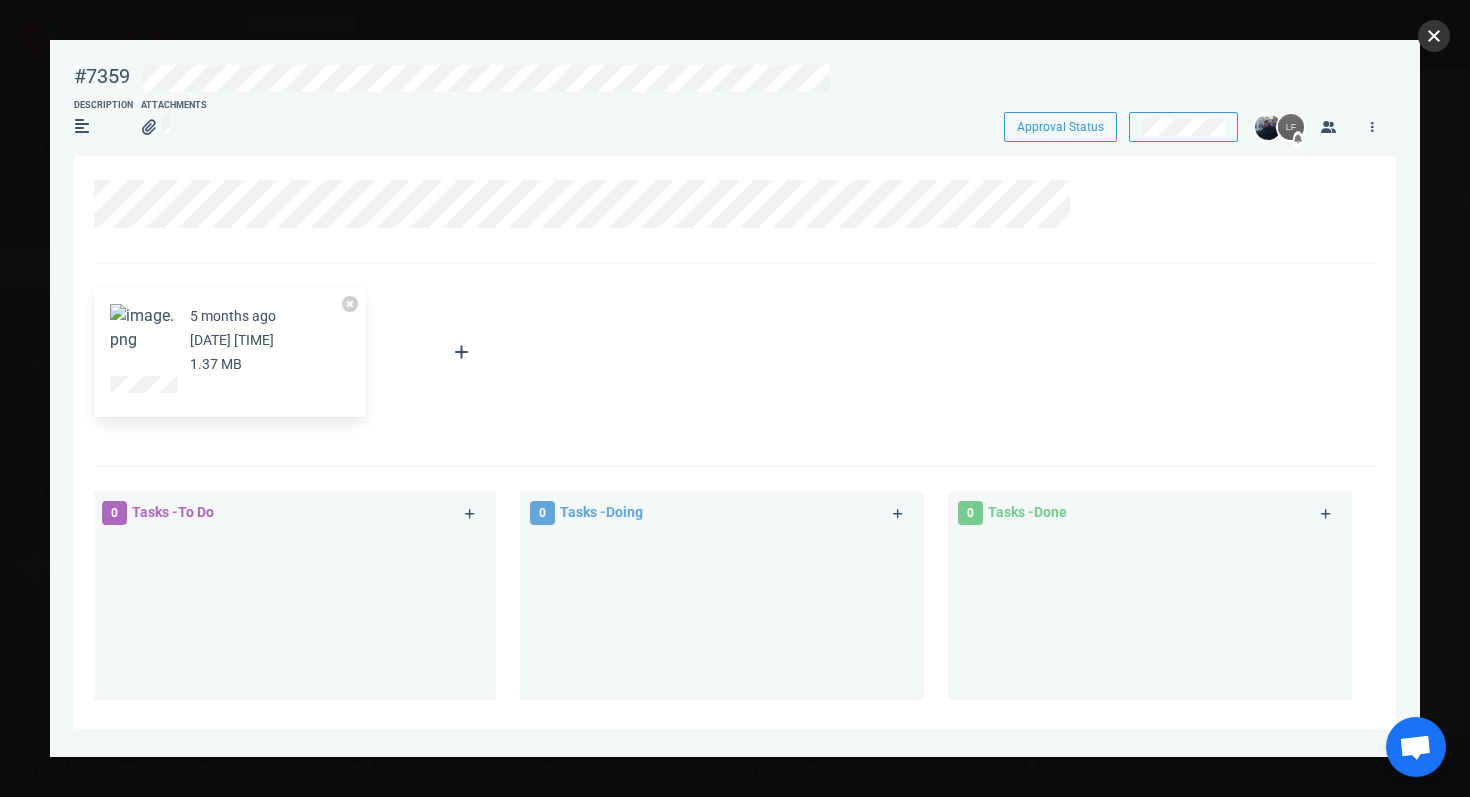 click at bounding box center (1434, 36) 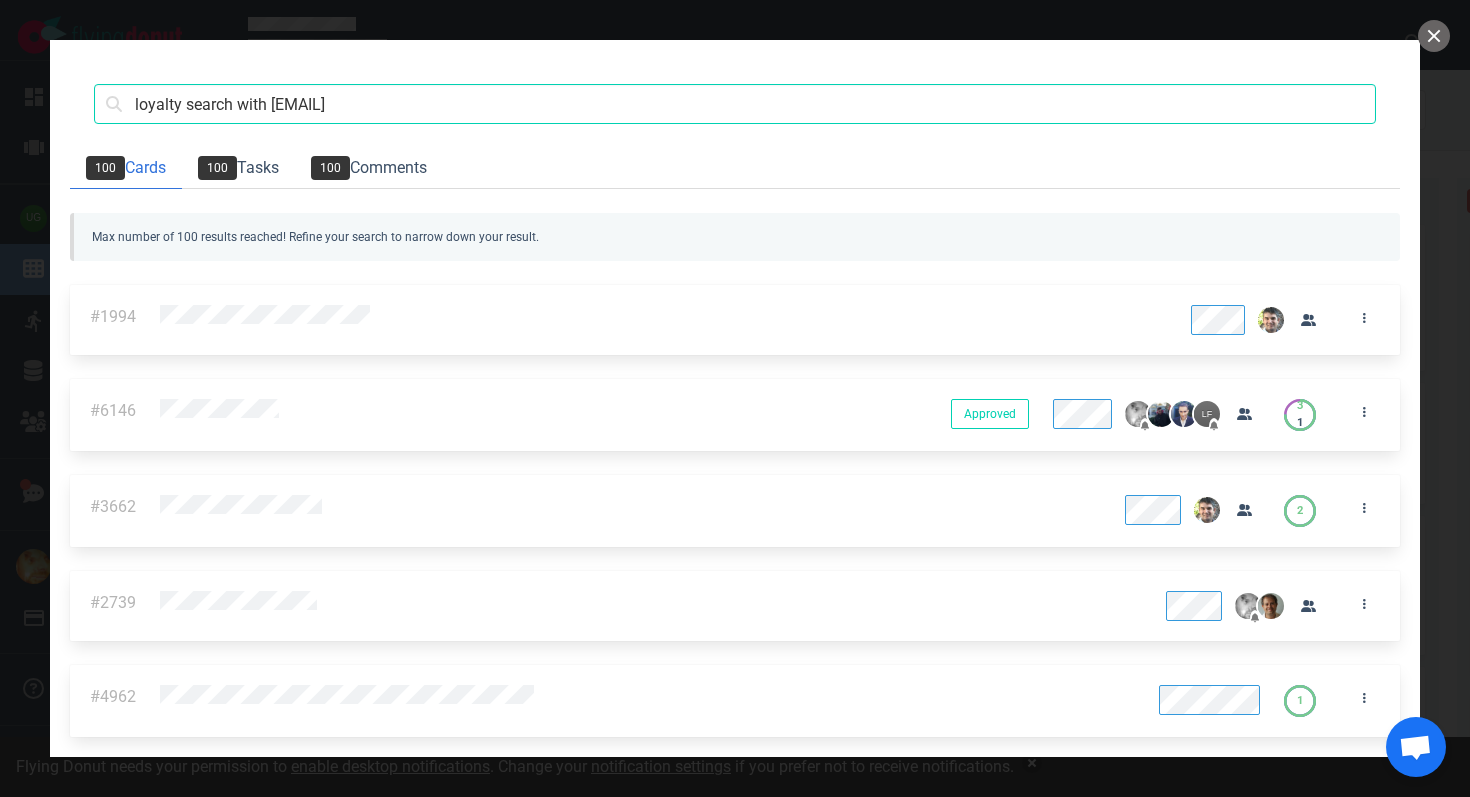 scroll, scrollTop: 1591, scrollLeft: 0, axis: vertical 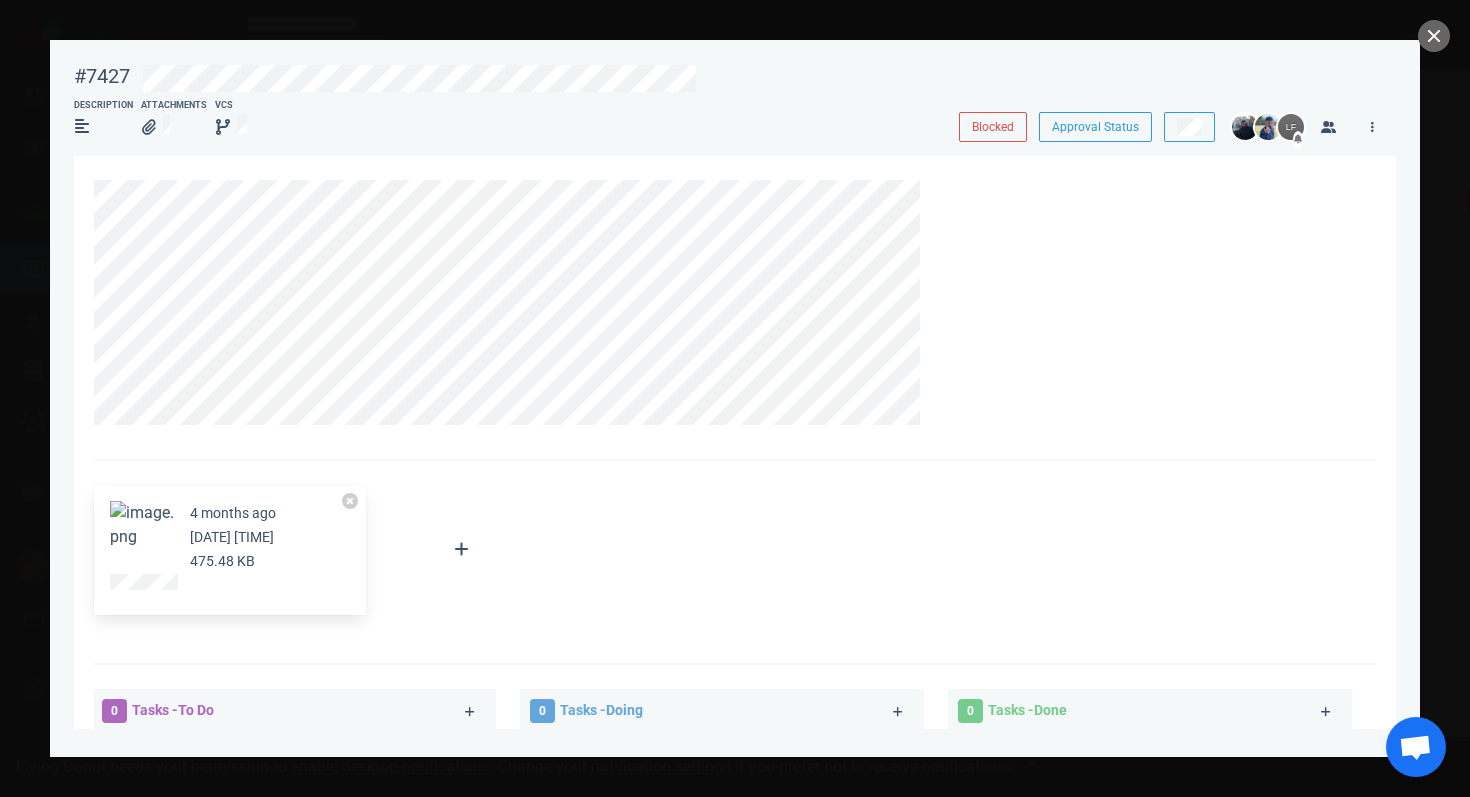 click at bounding box center [142, 533] 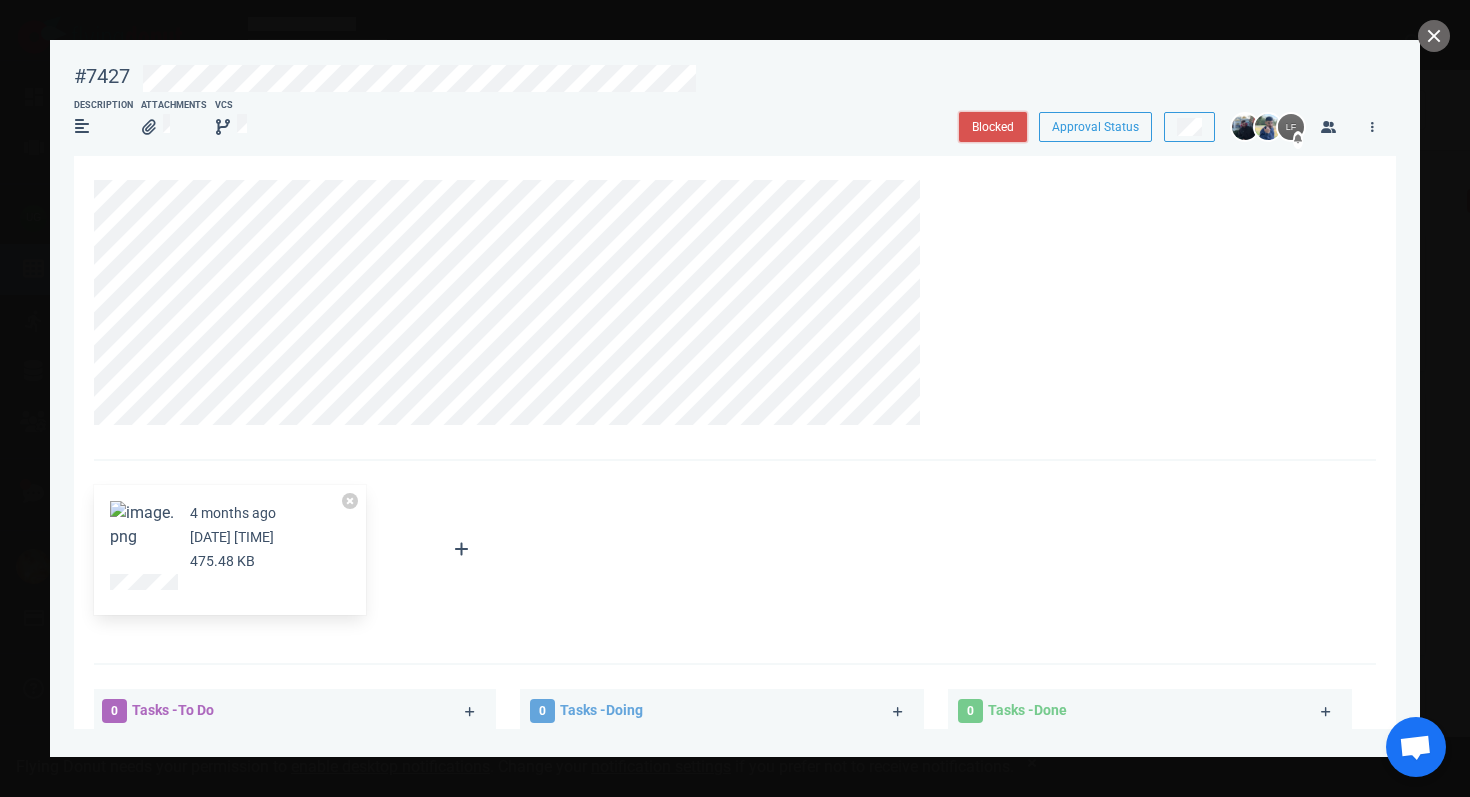 click on "Blocked" at bounding box center (993, 127) 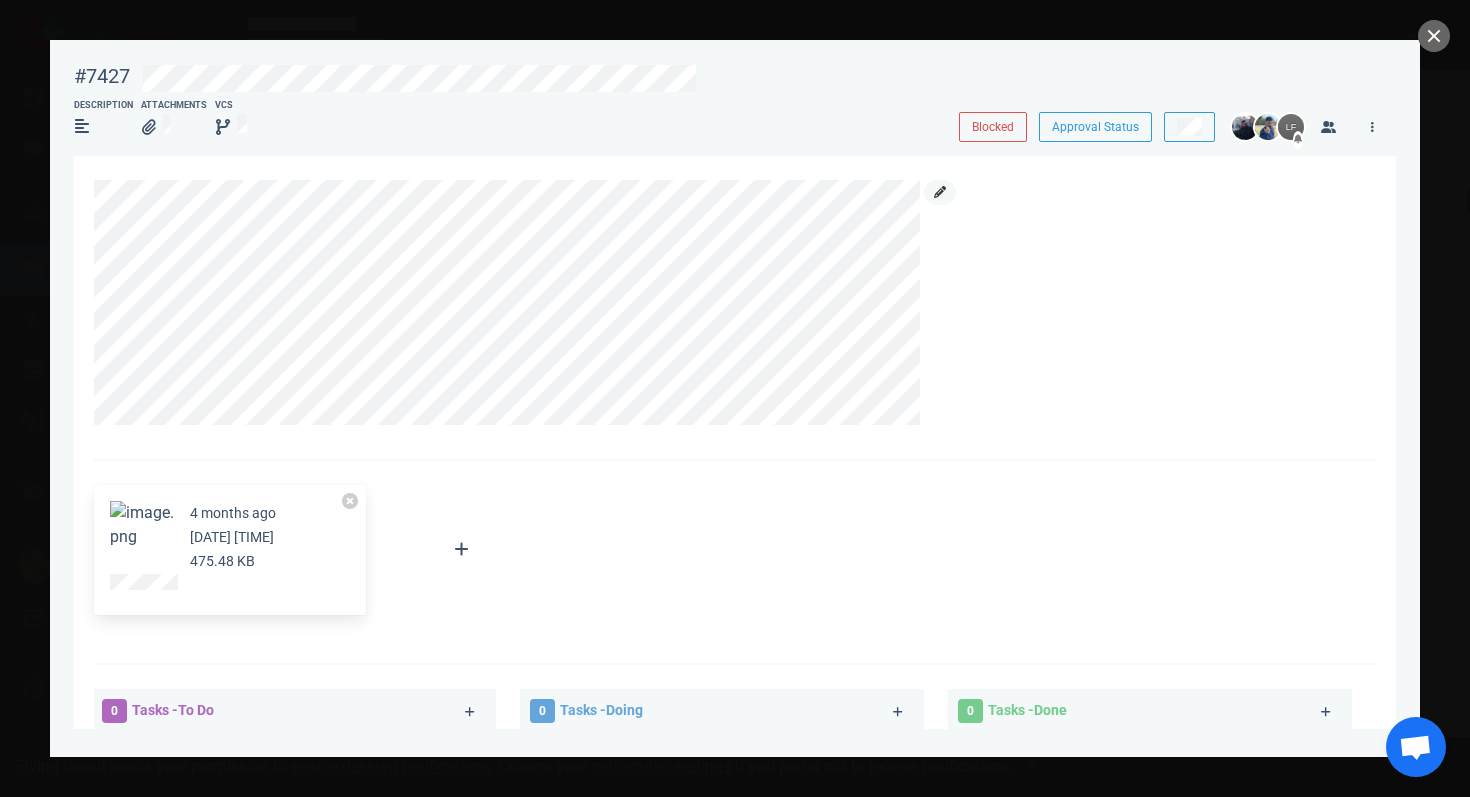 click 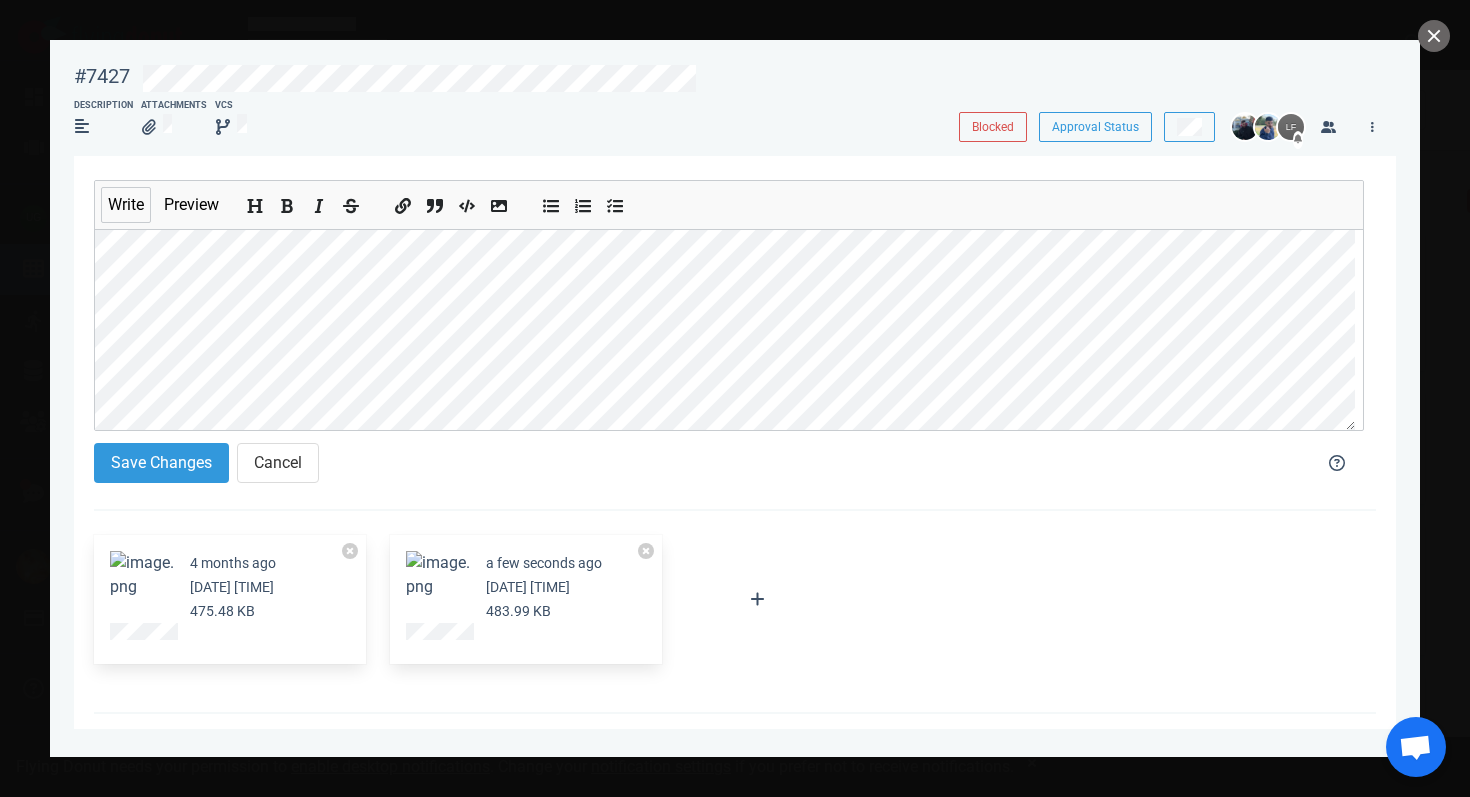 click at bounding box center (438, 575) 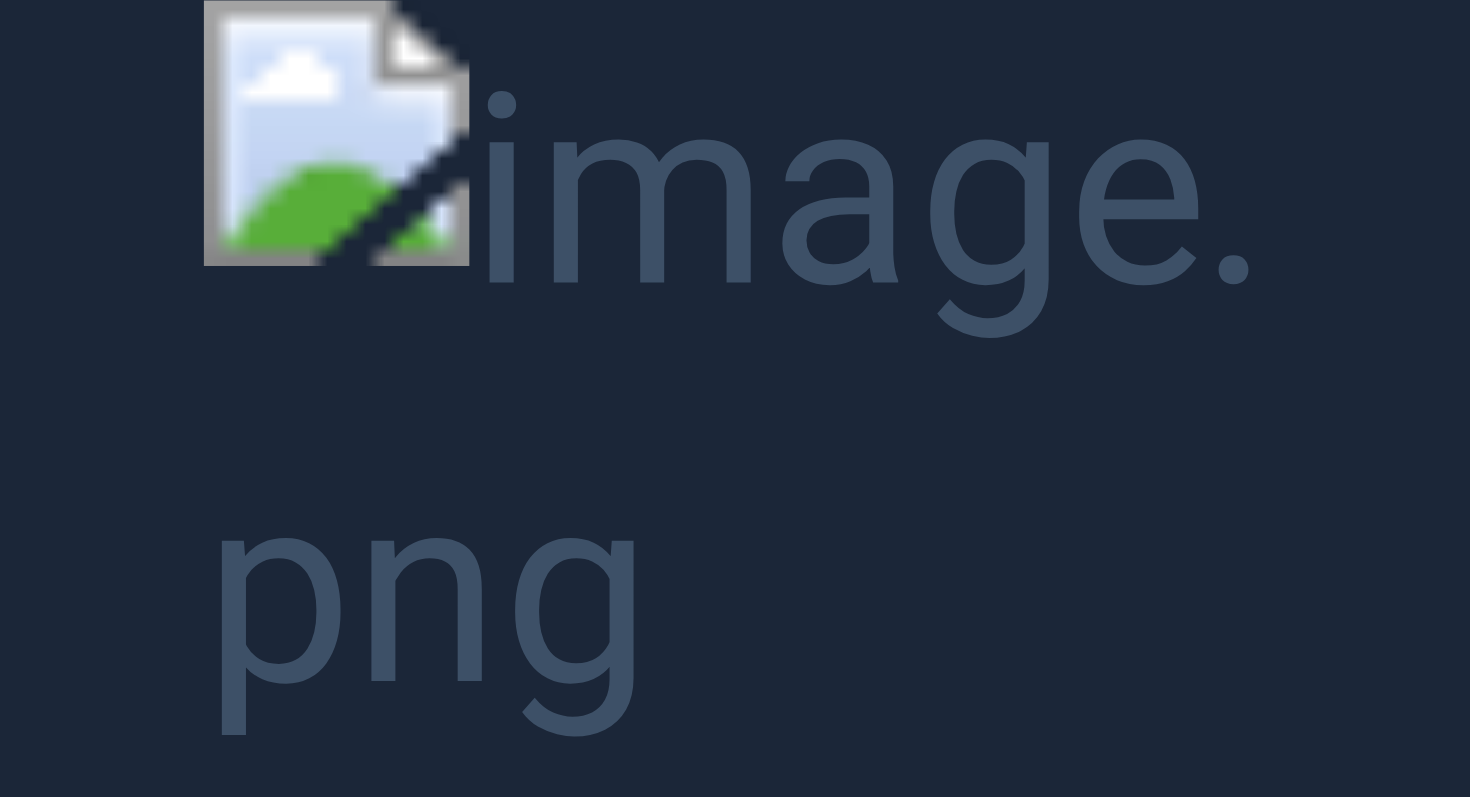 click at bounding box center [735, 398] 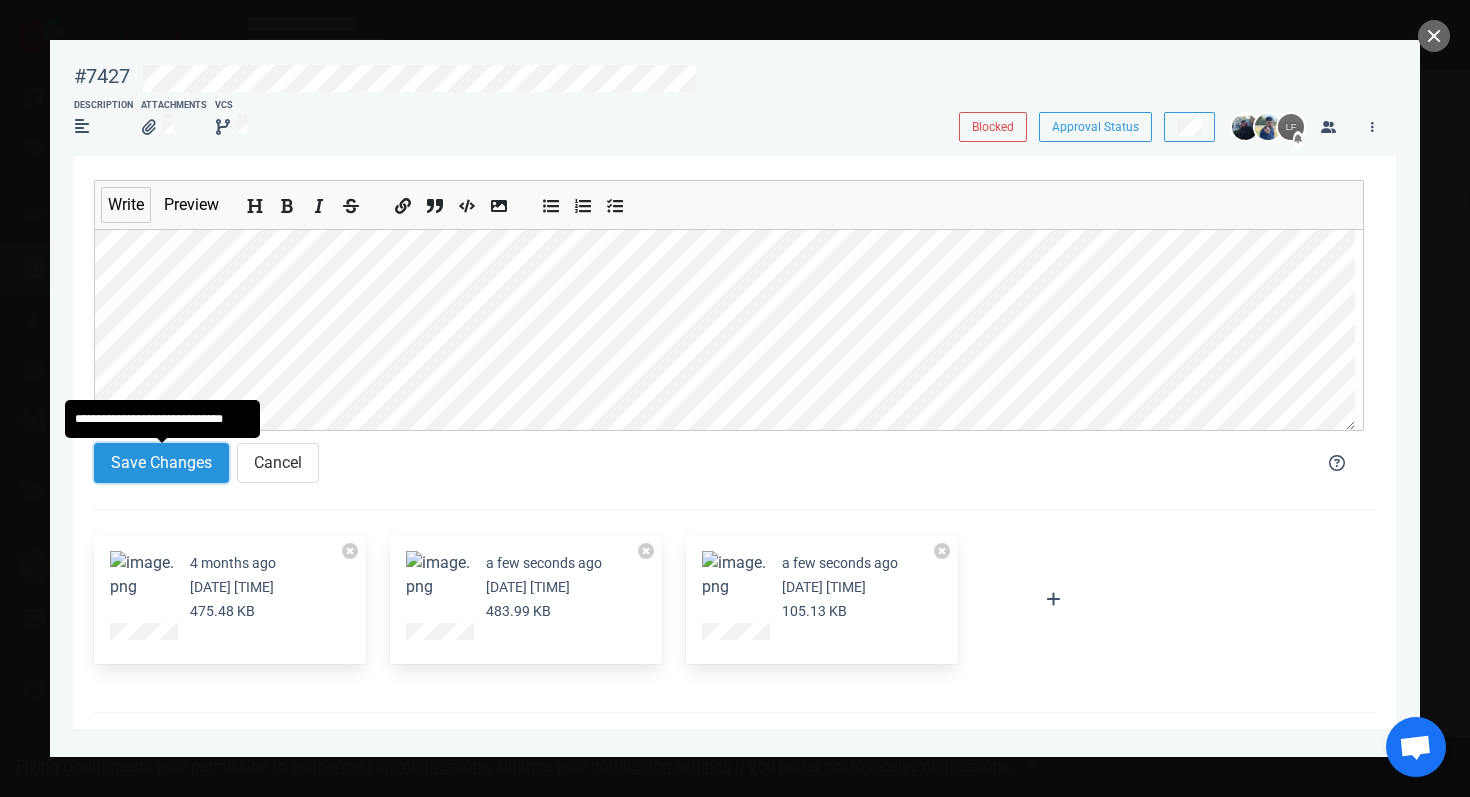click on "Save Changes" at bounding box center [161, 463] 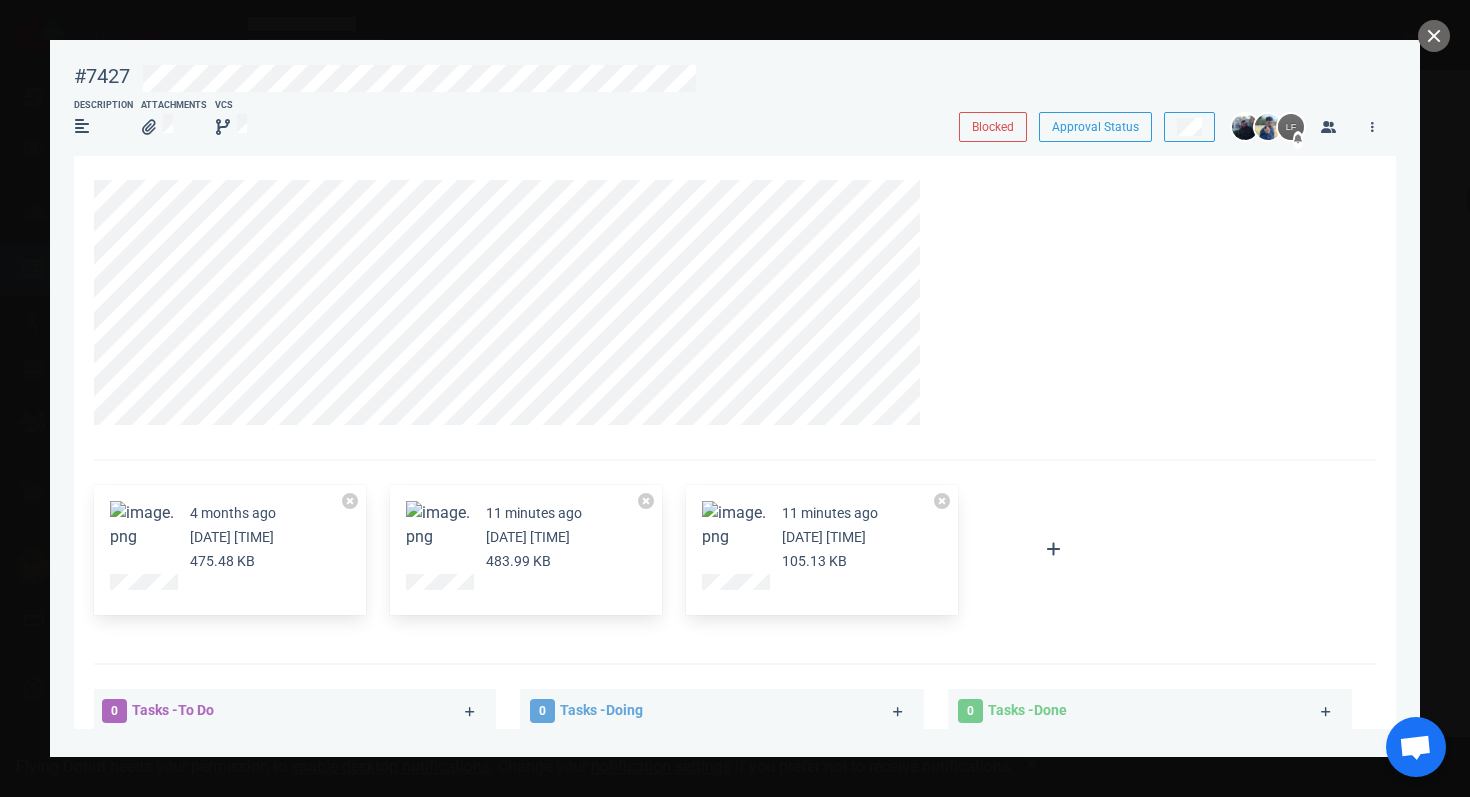 click on "4 months ago [DATE] [TIME] 475.48 KB 11 minutes ago [DATE] [TIME] 483.99 KB 11 minutes ago [DATE] [TIME] 105.13 KB Attach Files Computer Google Drive Dropbox" at bounding box center [735, 563] 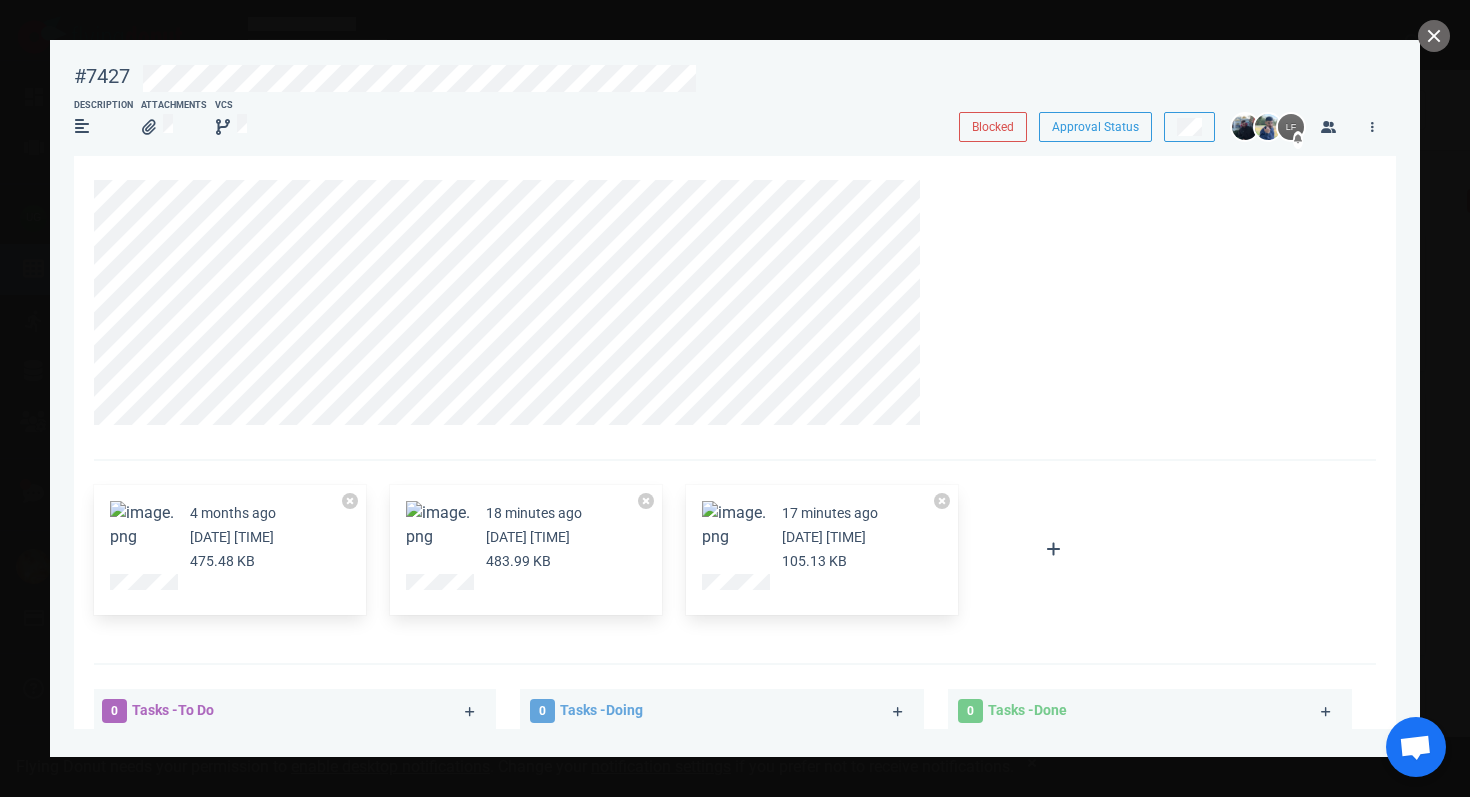 click on "18 minutes ago" at bounding box center (534, 513) 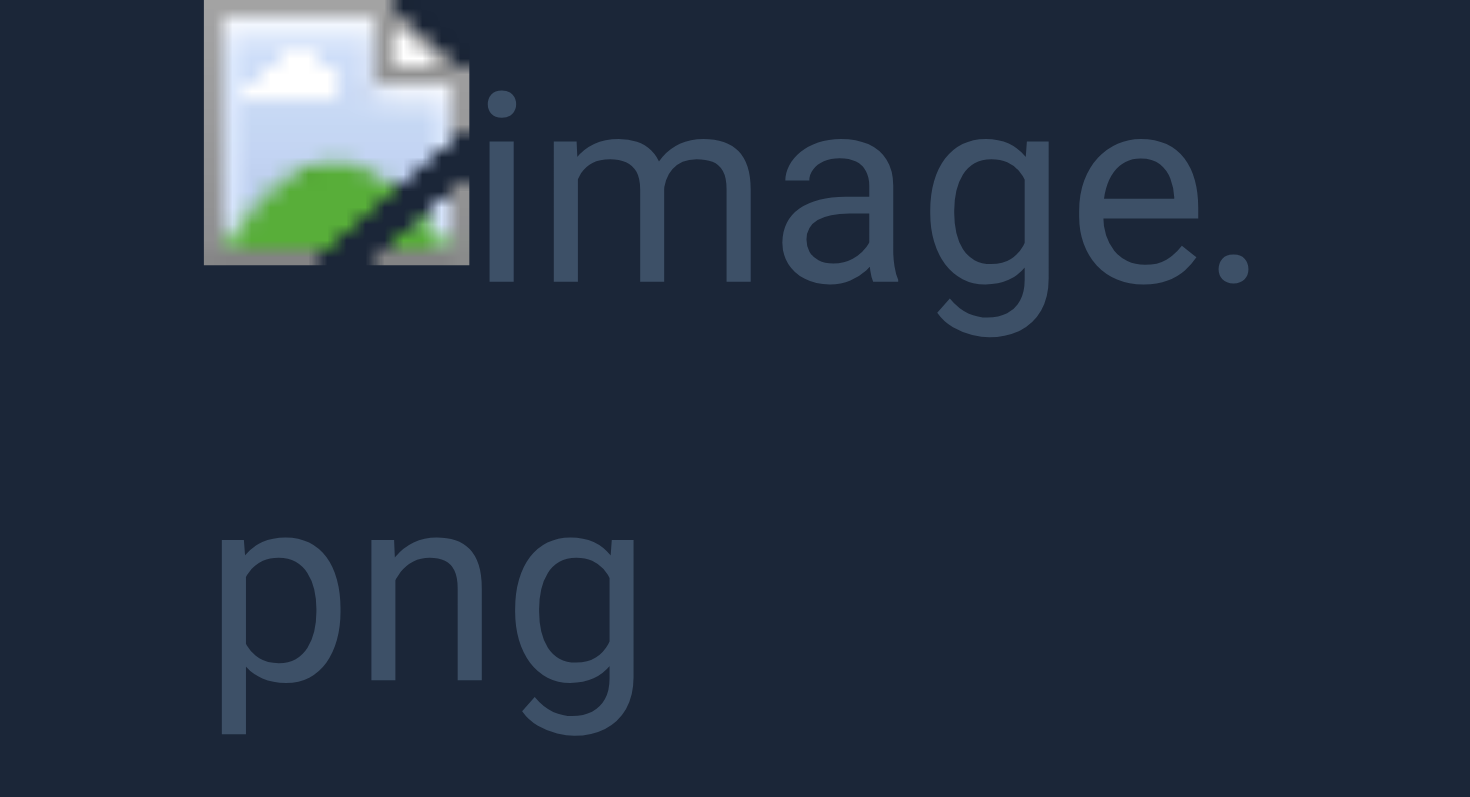 click at bounding box center (735, 398) 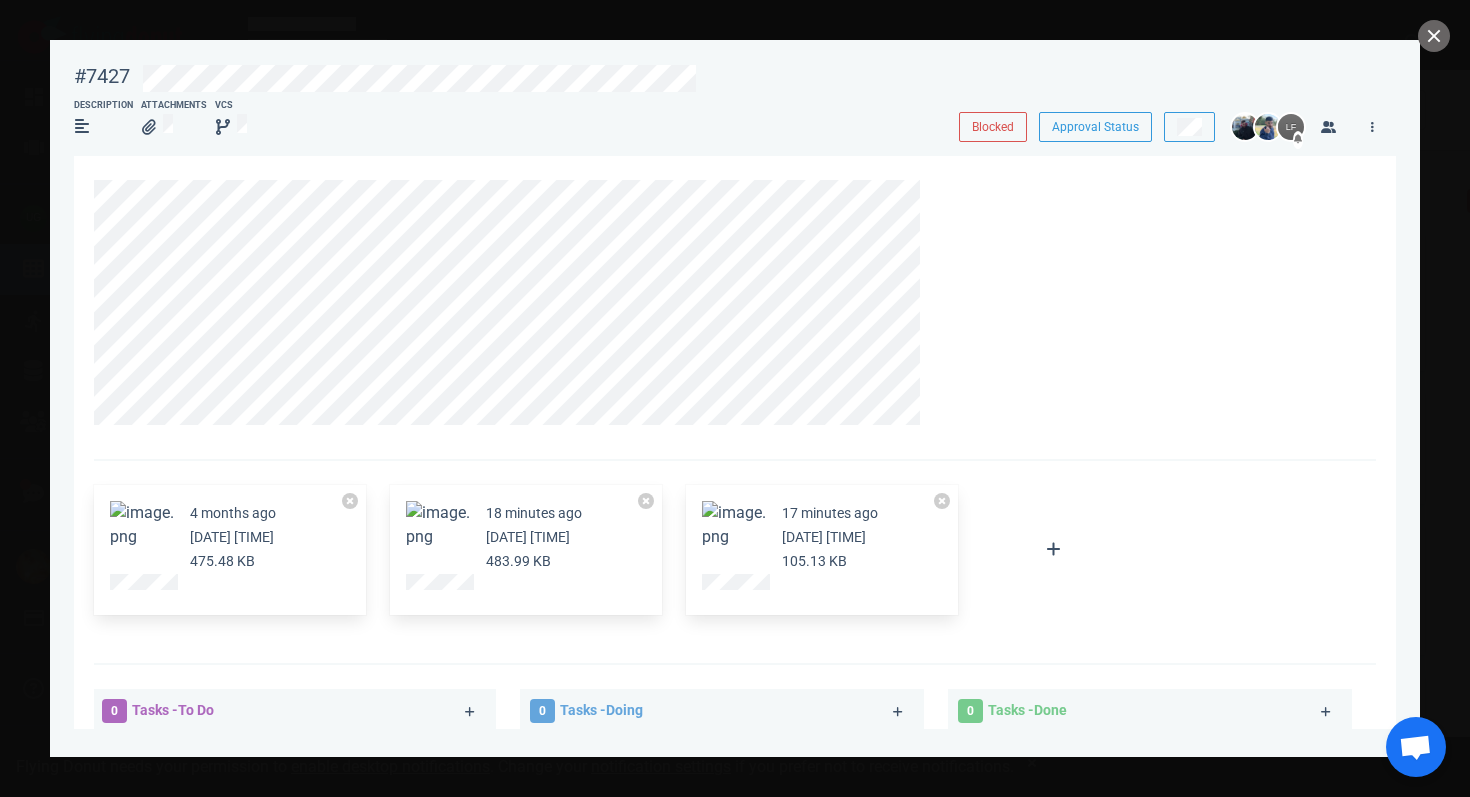 click at bounding box center [734, 533] 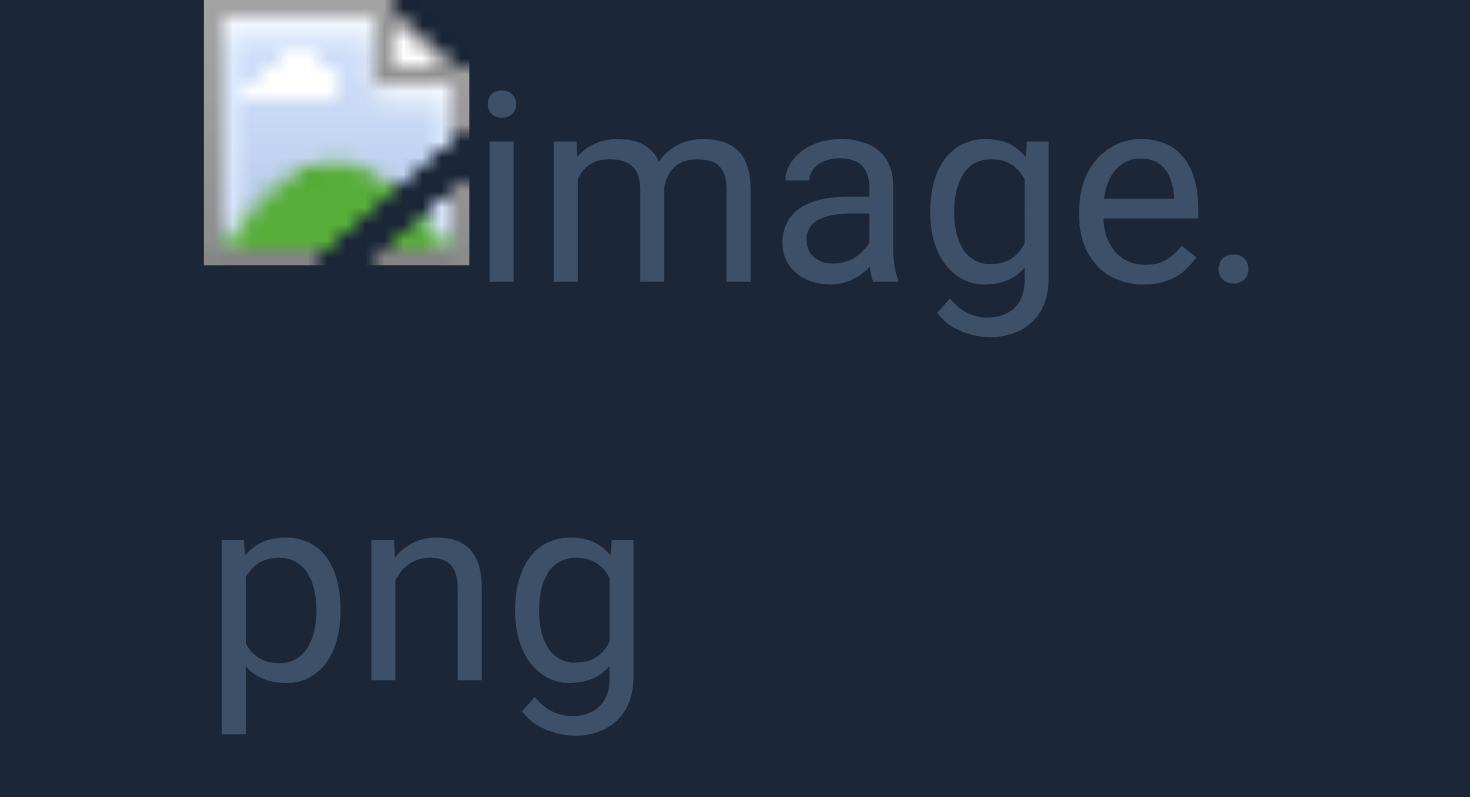 click at bounding box center (735, 398) 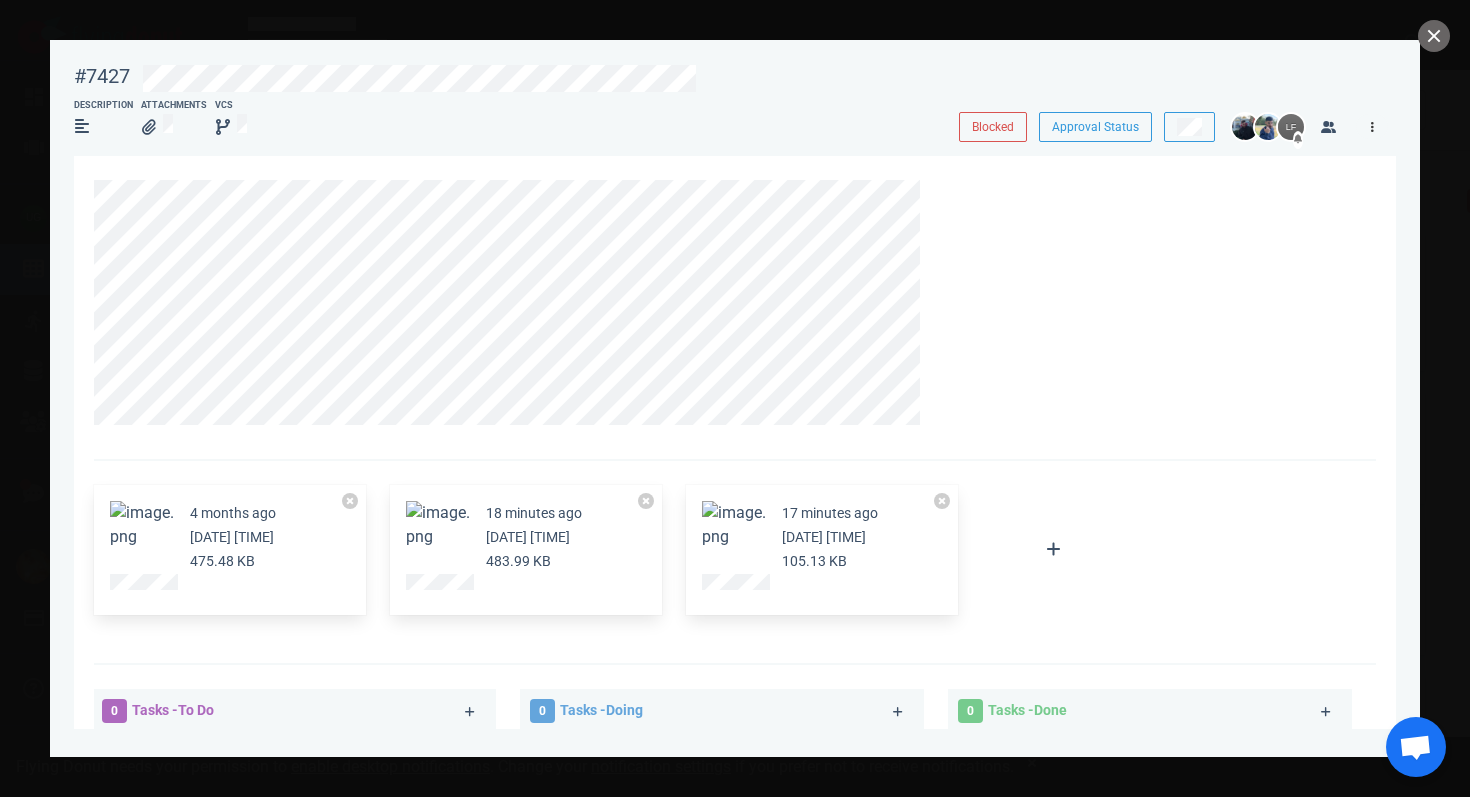 click at bounding box center [1372, 126] 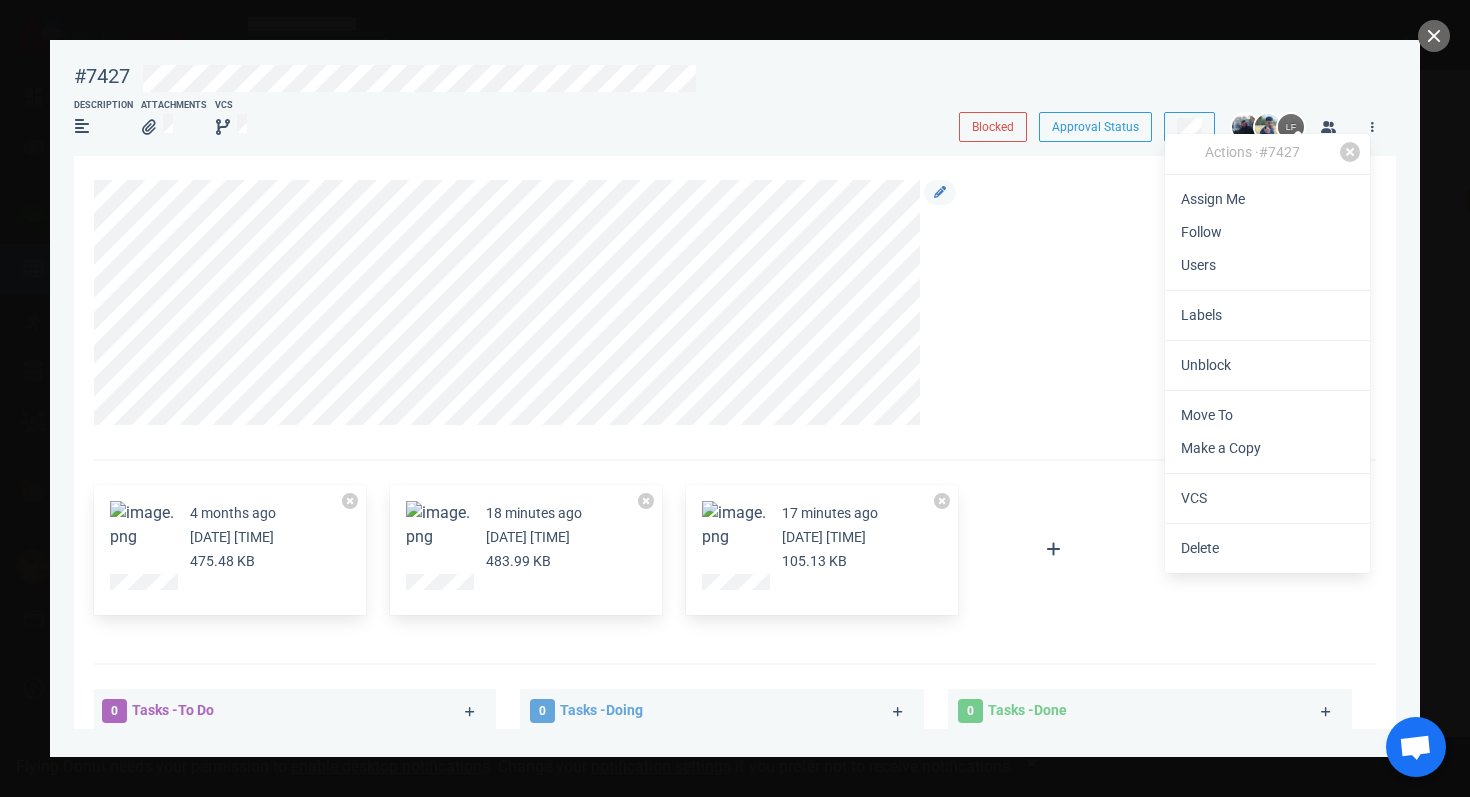 click at bounding box center [724, 303] 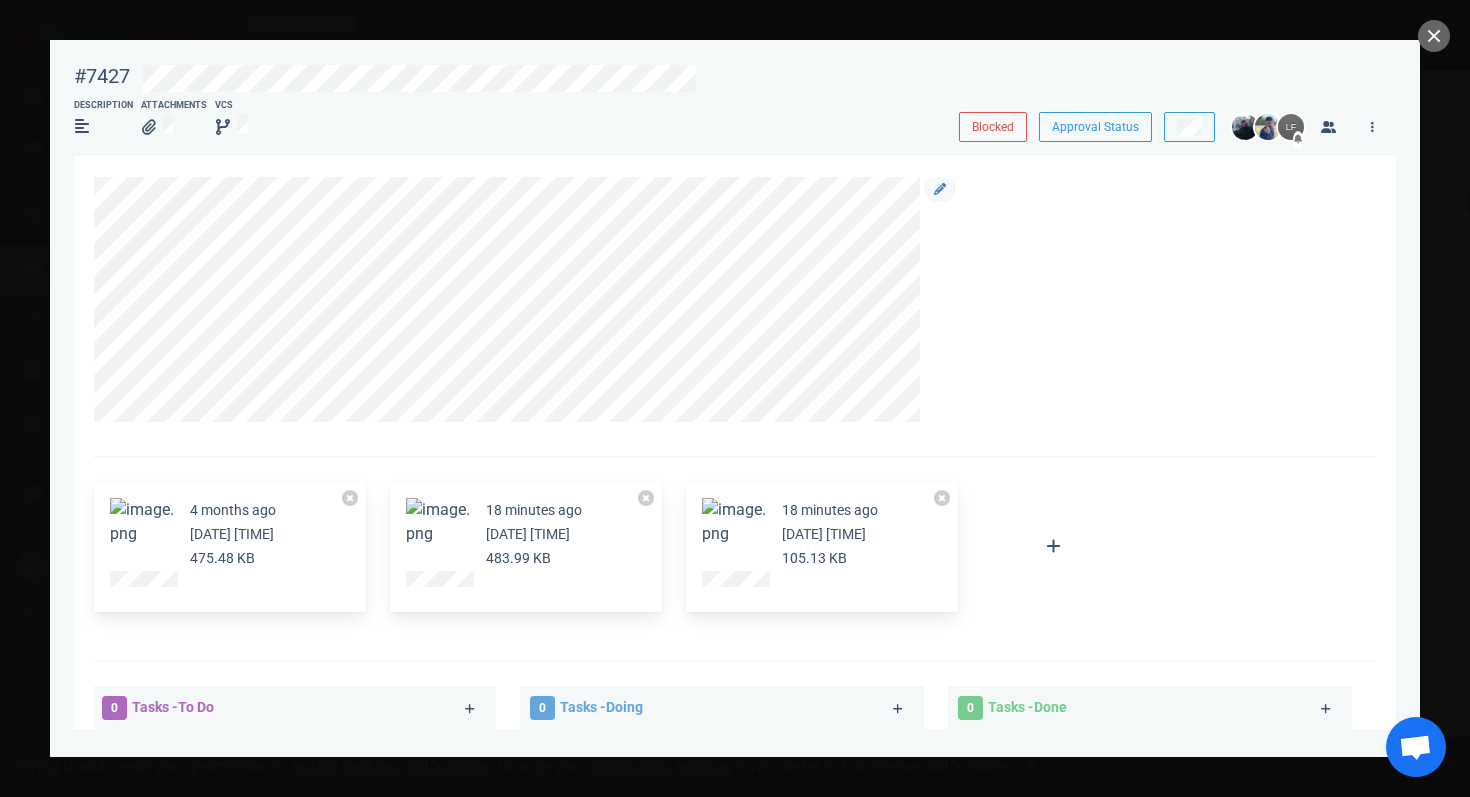 scroll, scrollTop: 5, scrollLeft: 0, axis: vertical 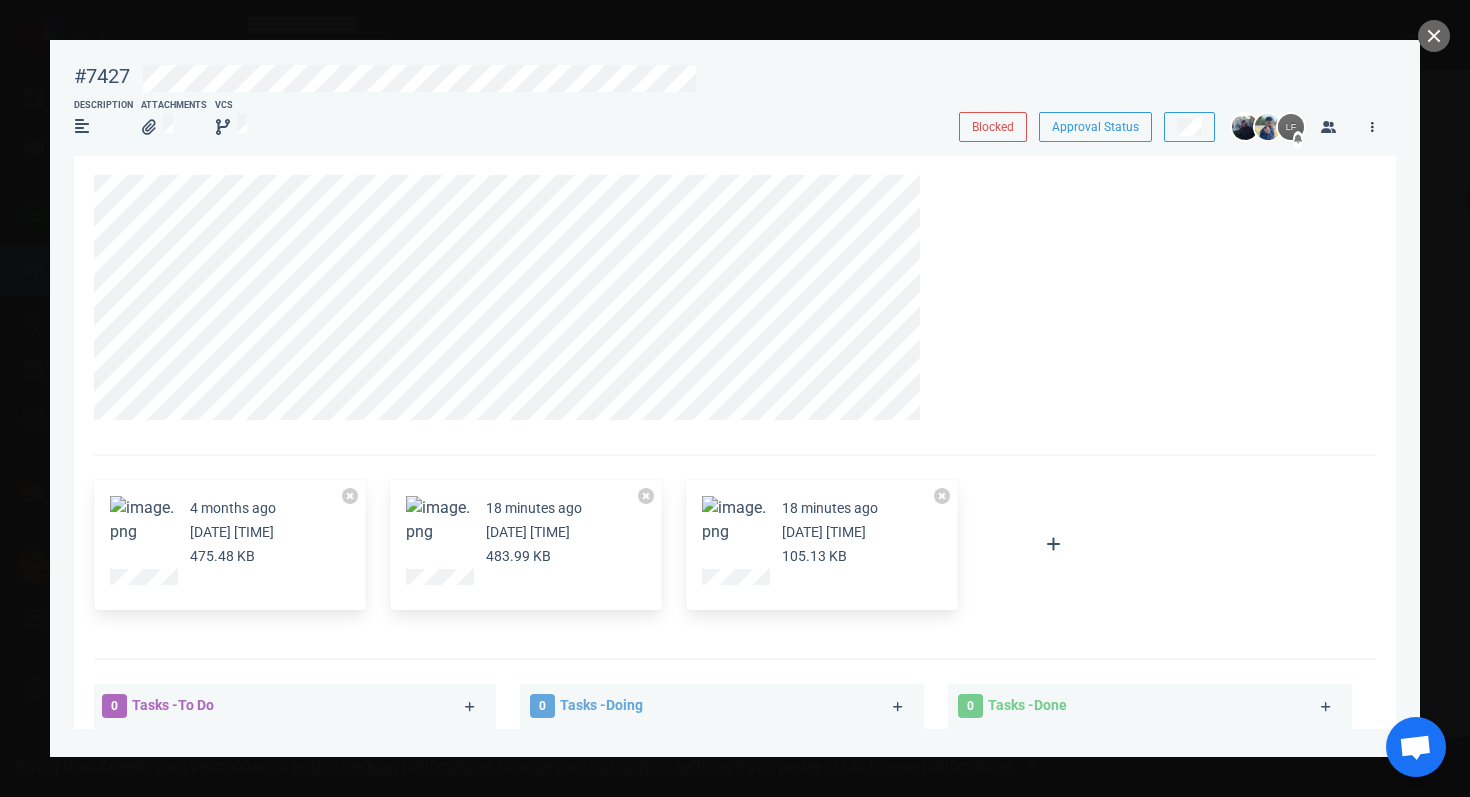 click at bounding box center [1372, 126] 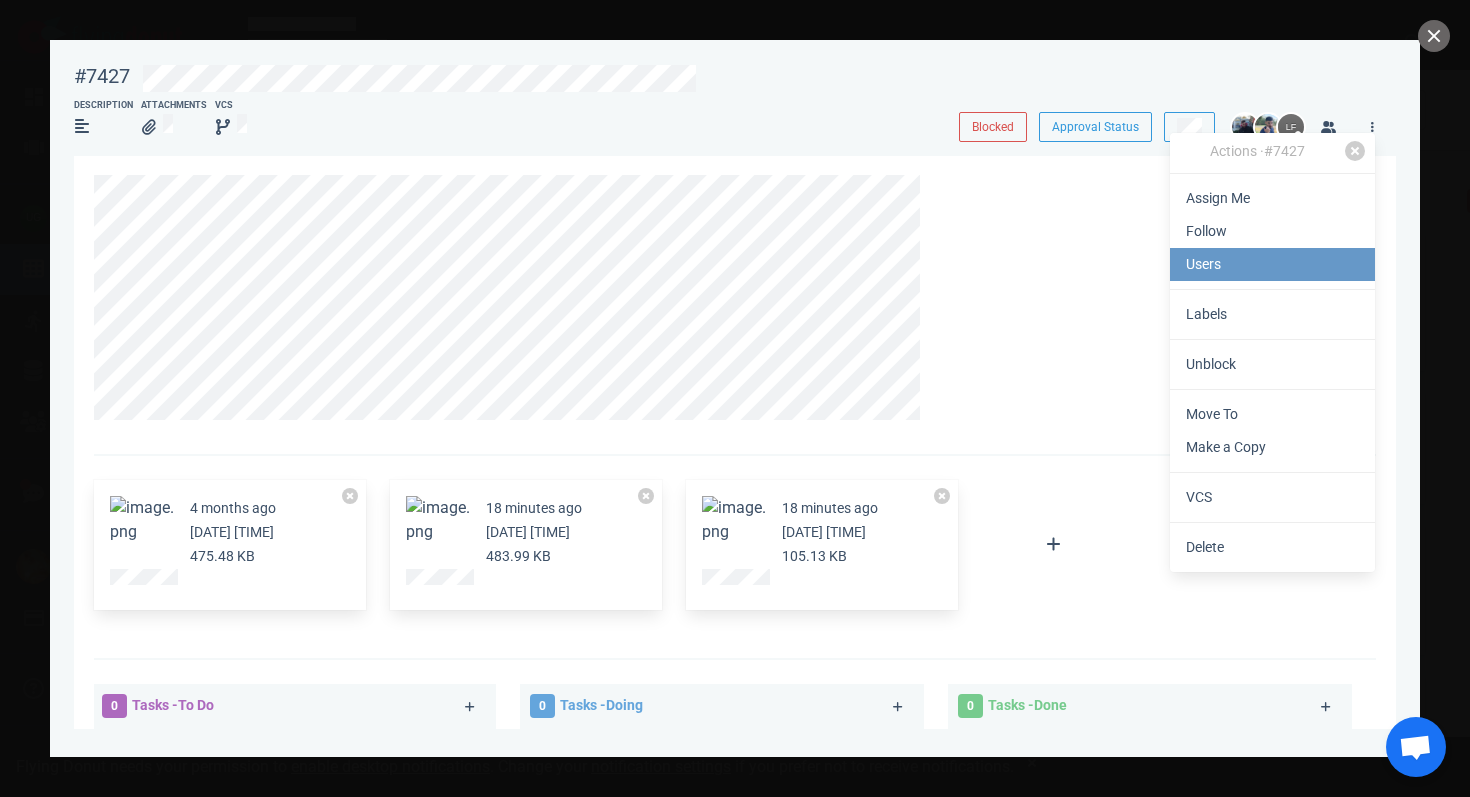 click on "Users" at bounding box center (1272, 264) 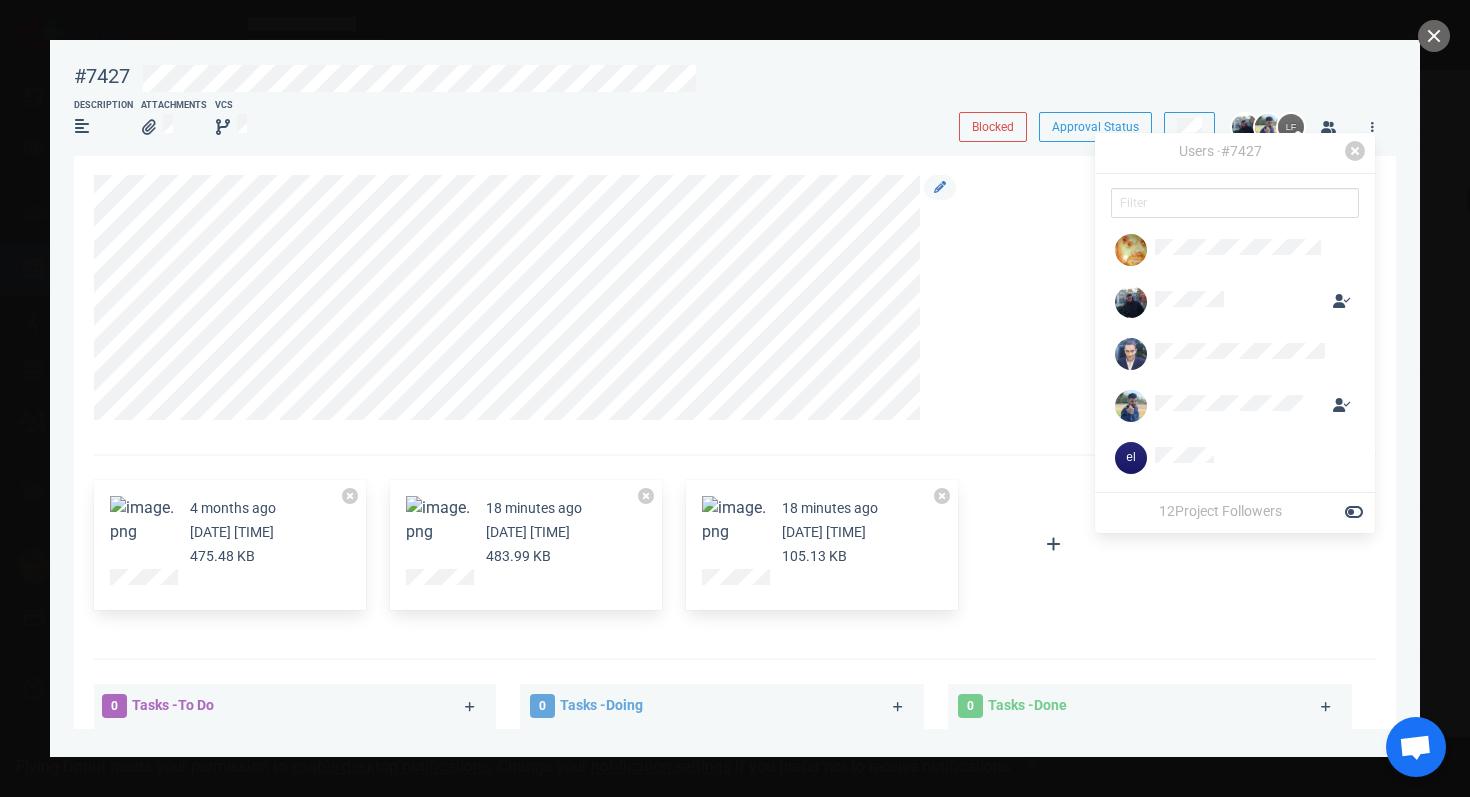 click at bounding box center (724, 298) 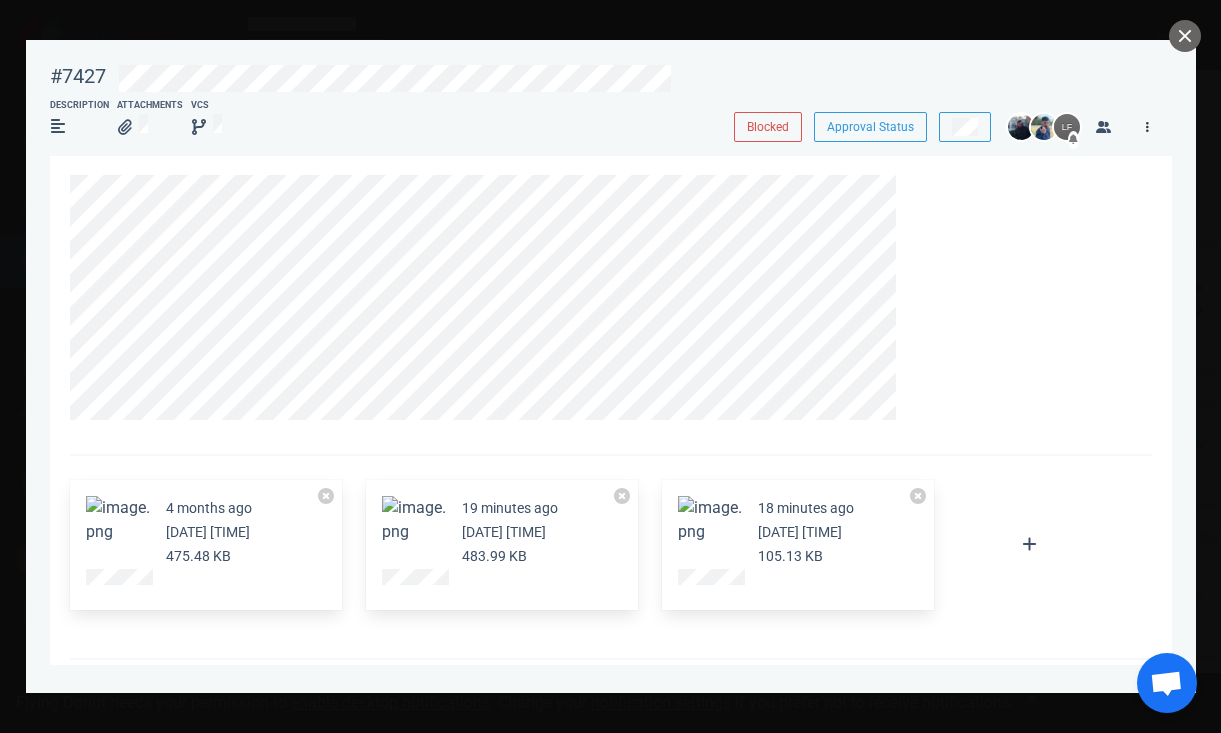 click at bounding box center (1148, 126) 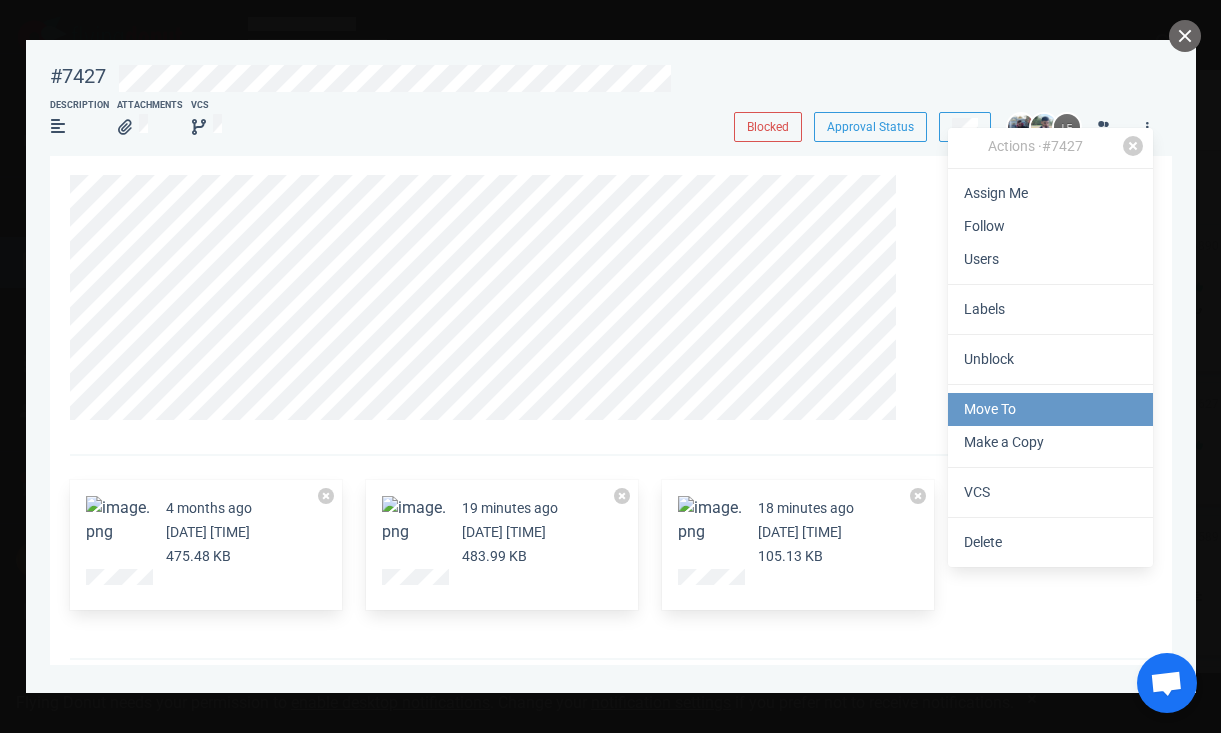 click on "Move To" at bounding box center [1050, 409] 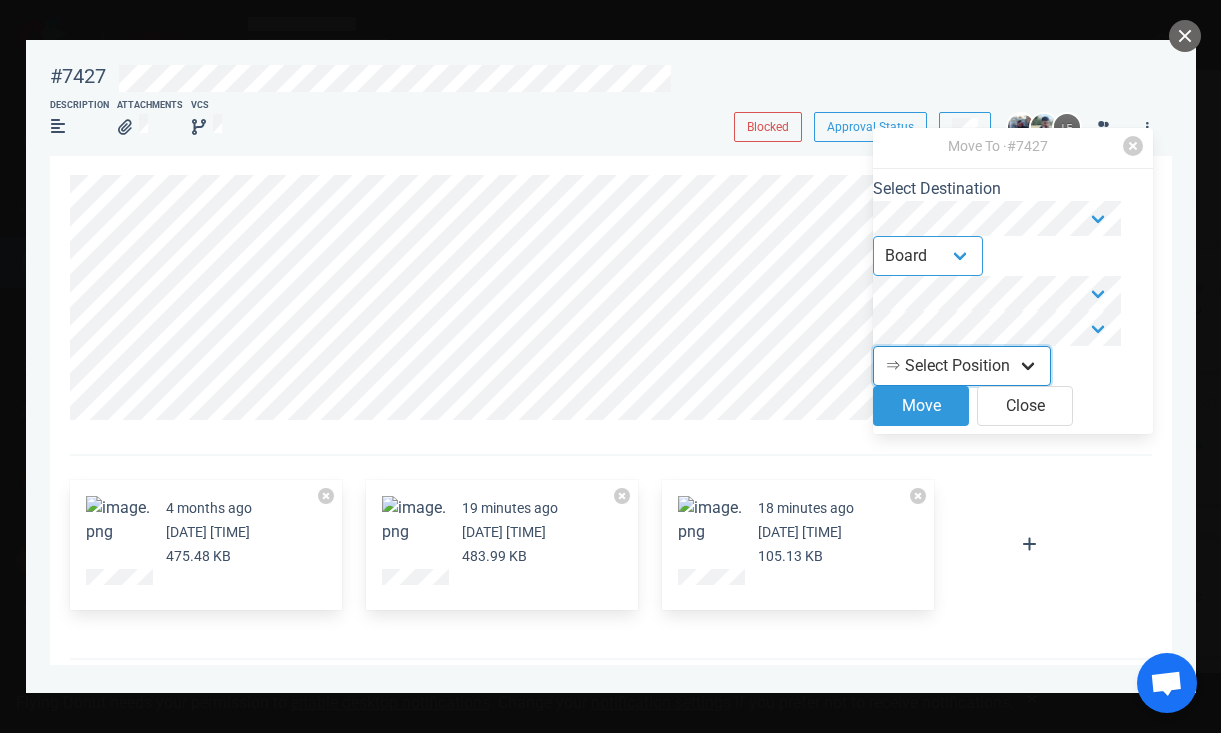 click on "⇒ Select Position Top Bottom" at bounding box center (962, 366) 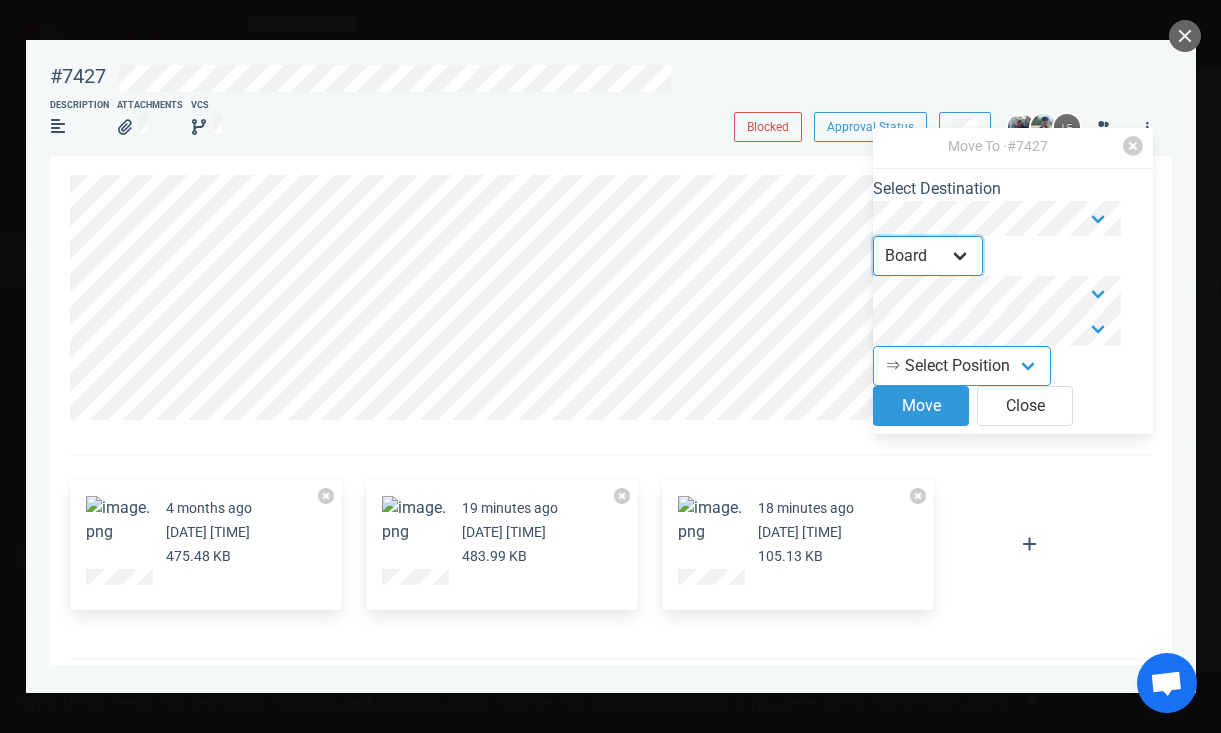 click on "Backlog Board" at bounding box center (928, 256) 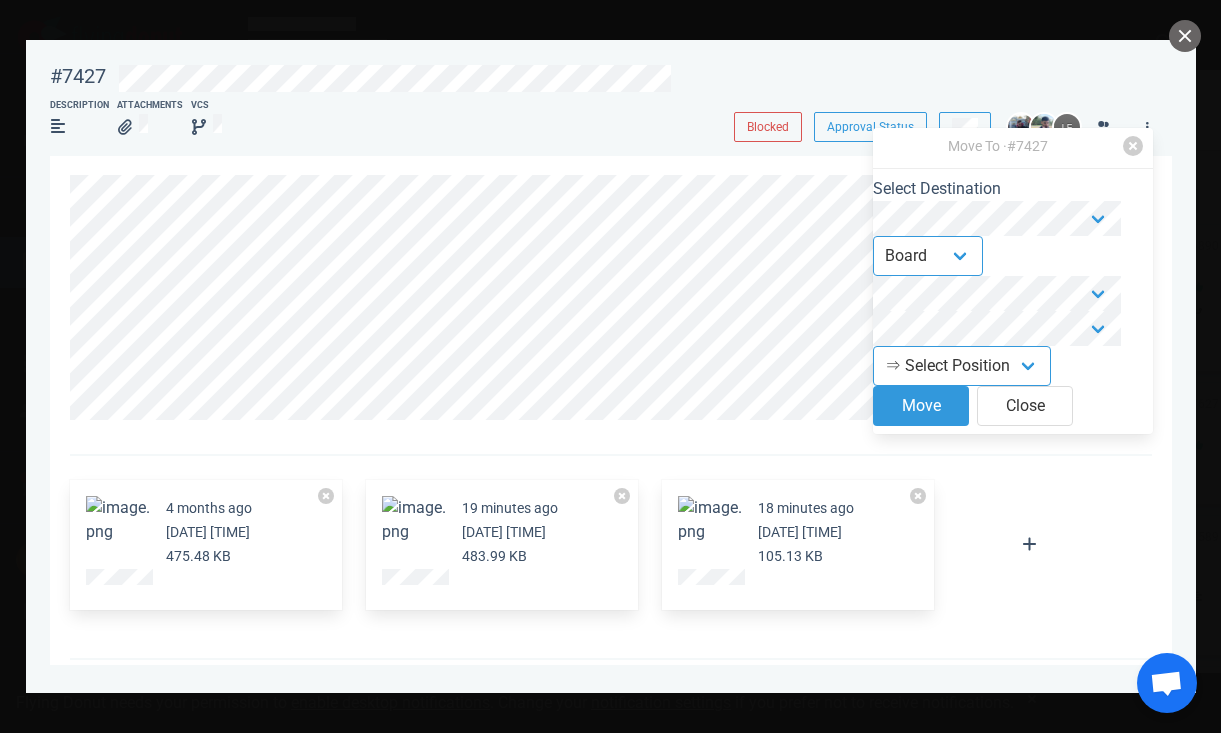 click on "Select Destination Backlog Board ⇒ Select Position Top Bottom Move Close" at bounding box center [1013, 305] 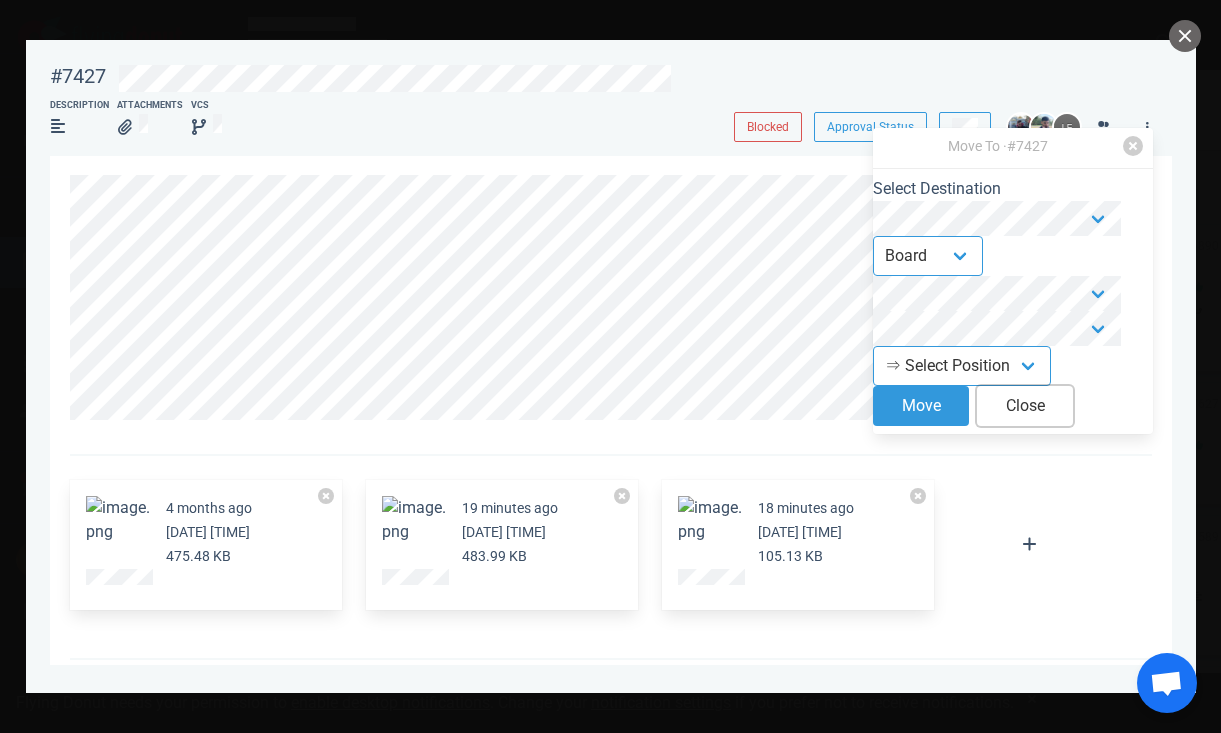 click on "Close" at bounding box center [1025, 406] 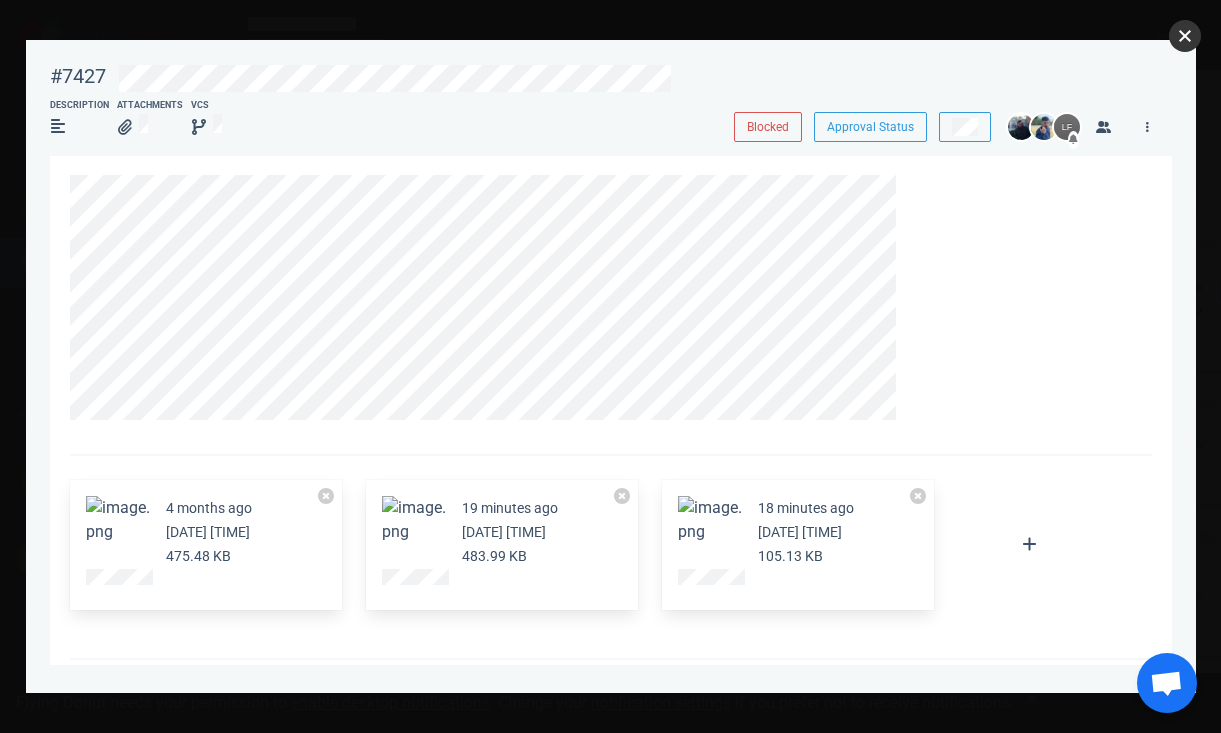 click at bounding box center (1185, 36) 